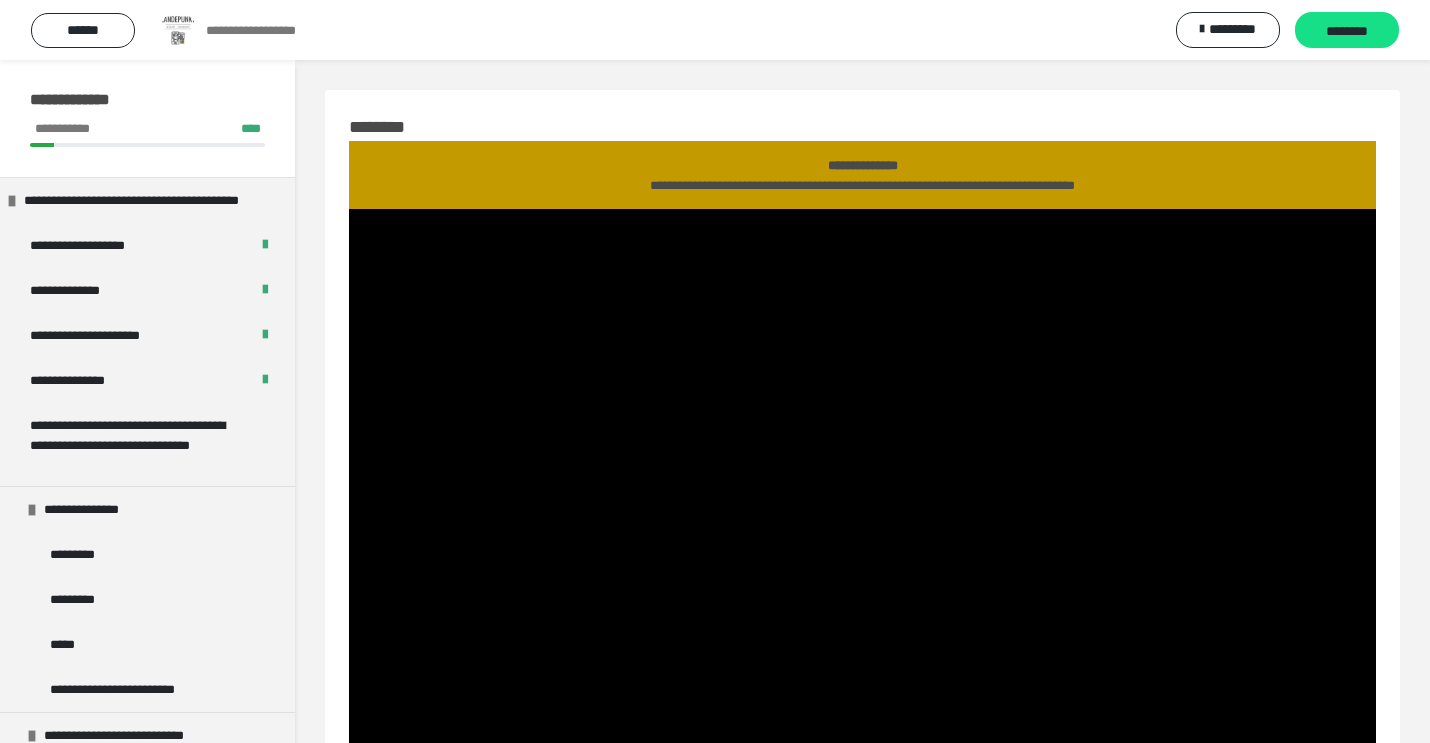 scroll, scrollTop: 181, scrollLeft: 0, axis: vertical 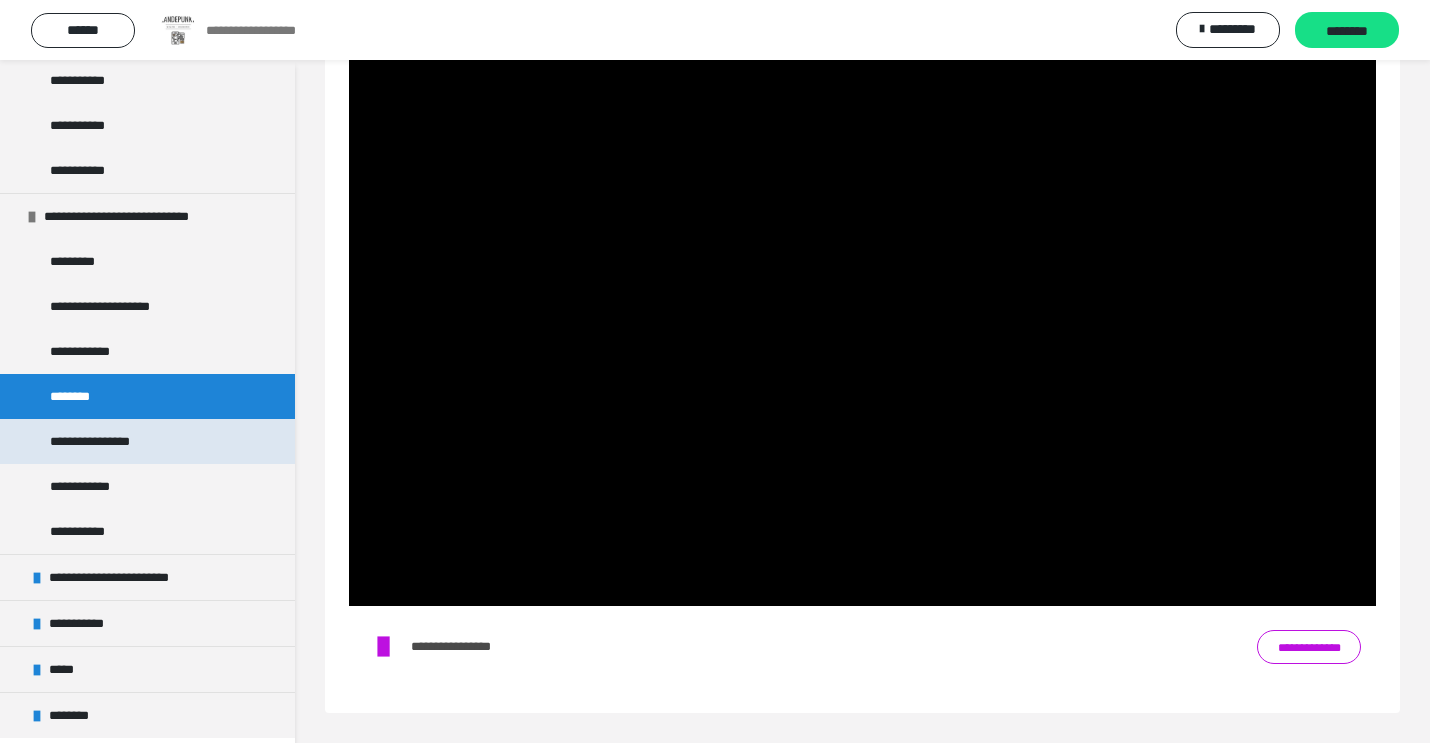 click on "**********" at bounding box center [108, 441] 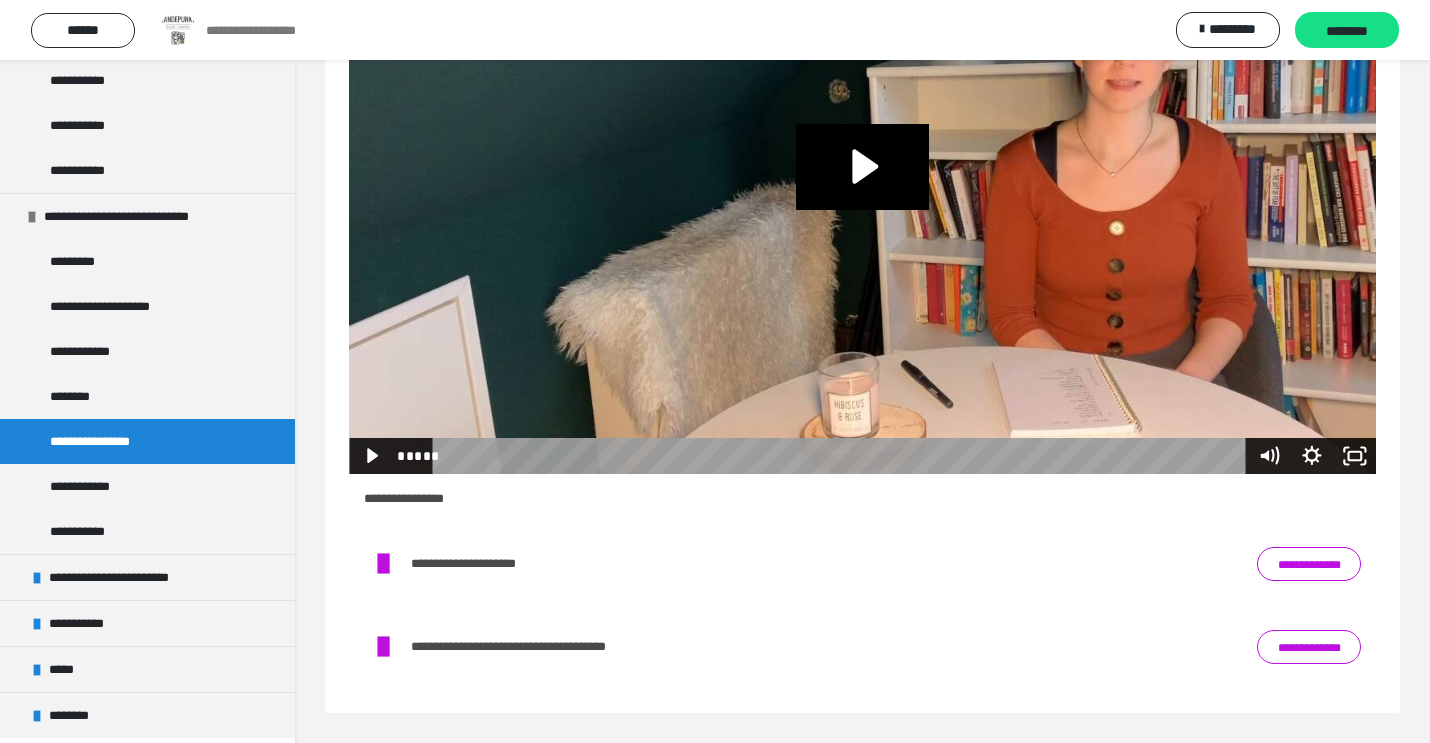 scroll, scrollTop: 313, scrollLeft: 0, axis: vertical 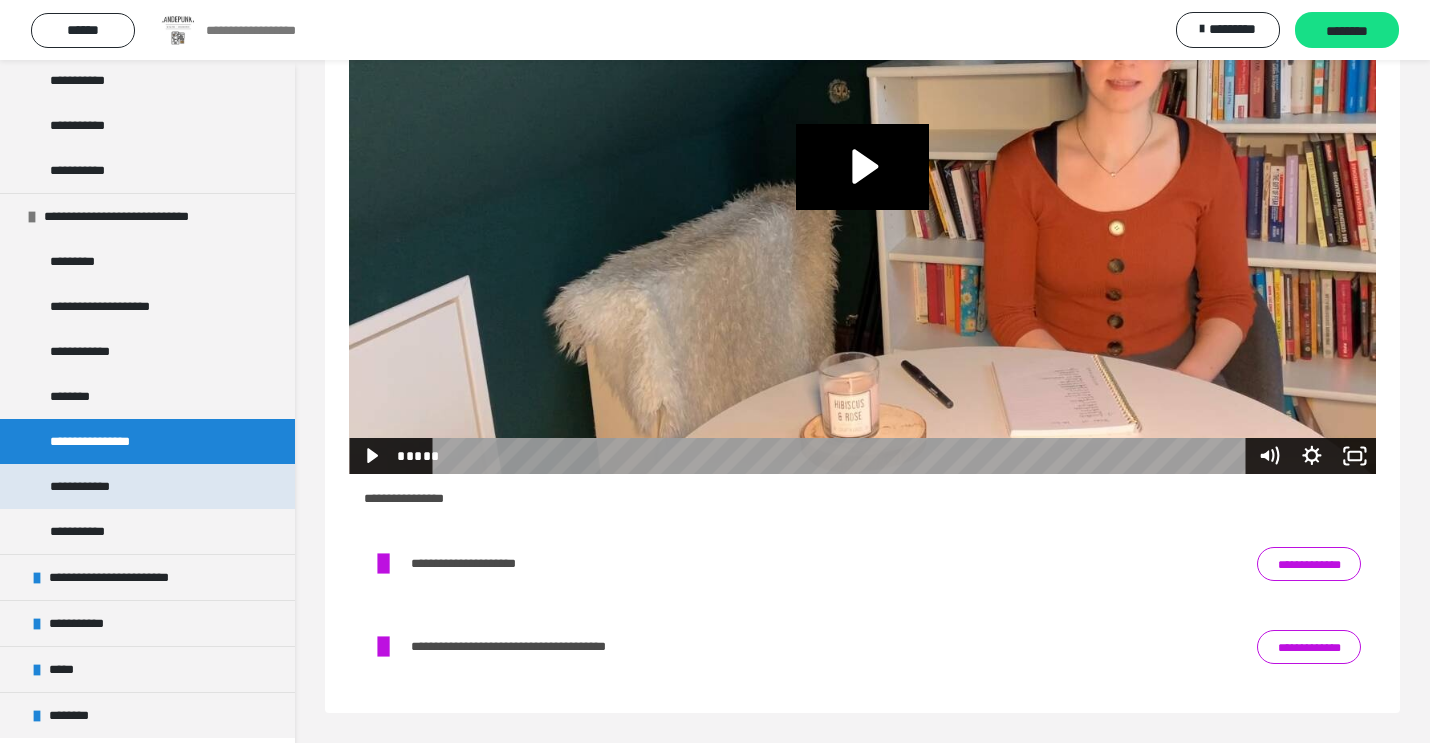 click on "**********" at bounding box center (99, 486) 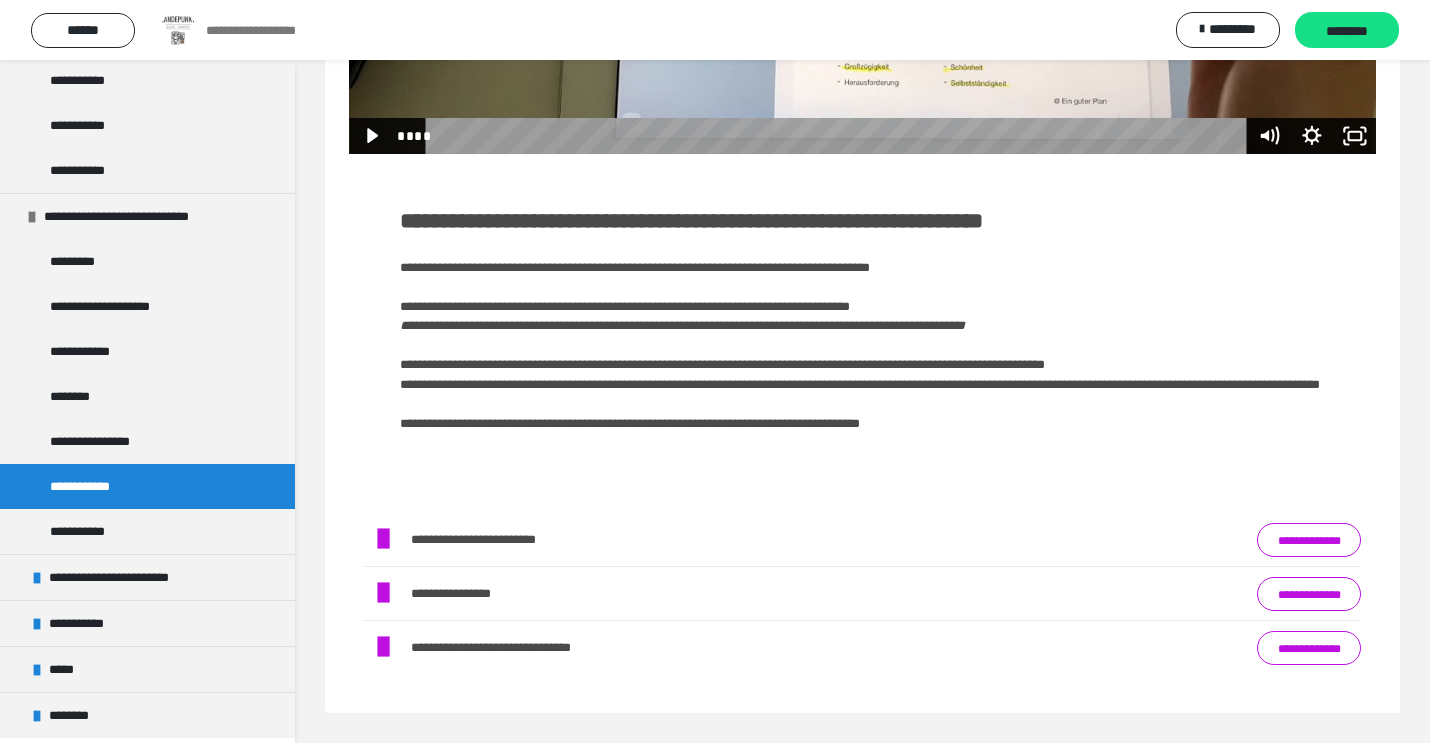 scroll, scrollTop: 633, scrollLeft: 0, axis: vertical 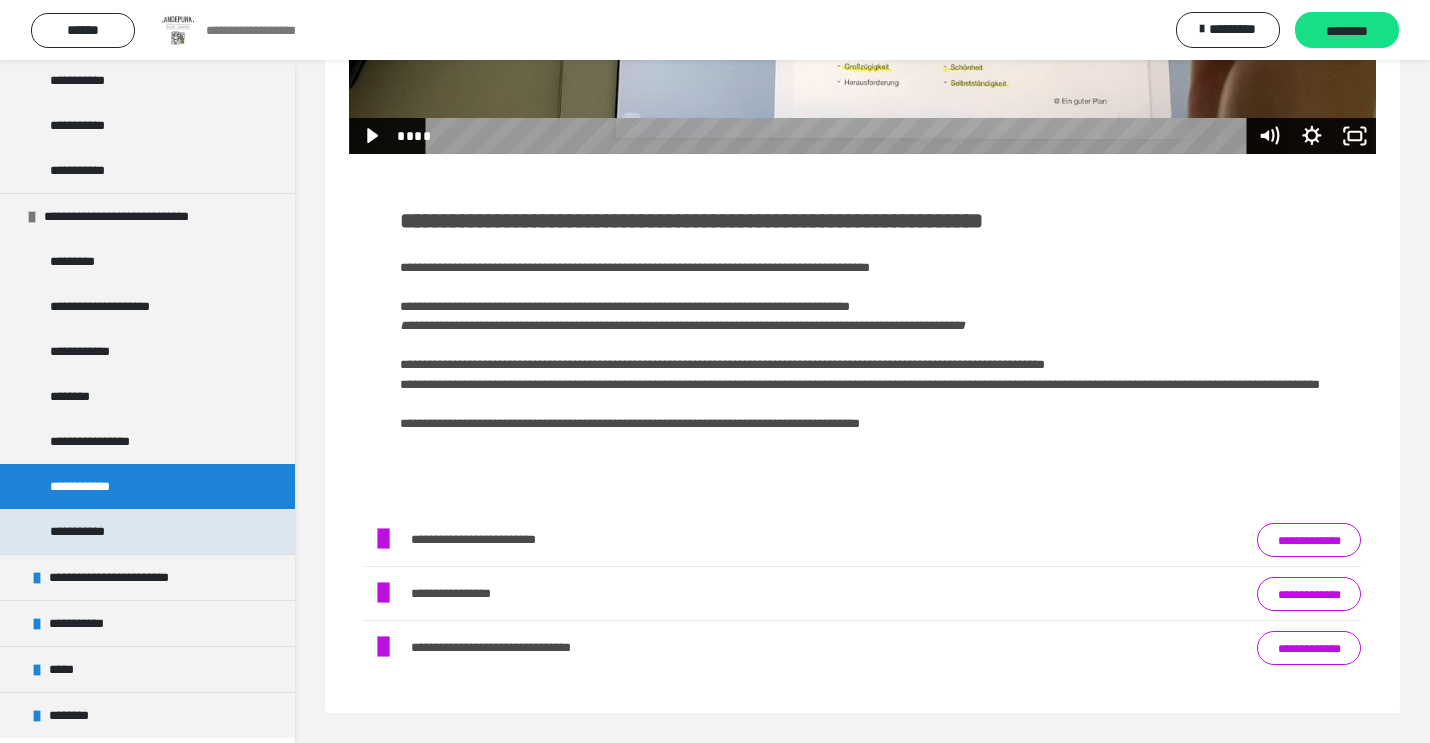 click on "**********" at bounding box center [147, 531] 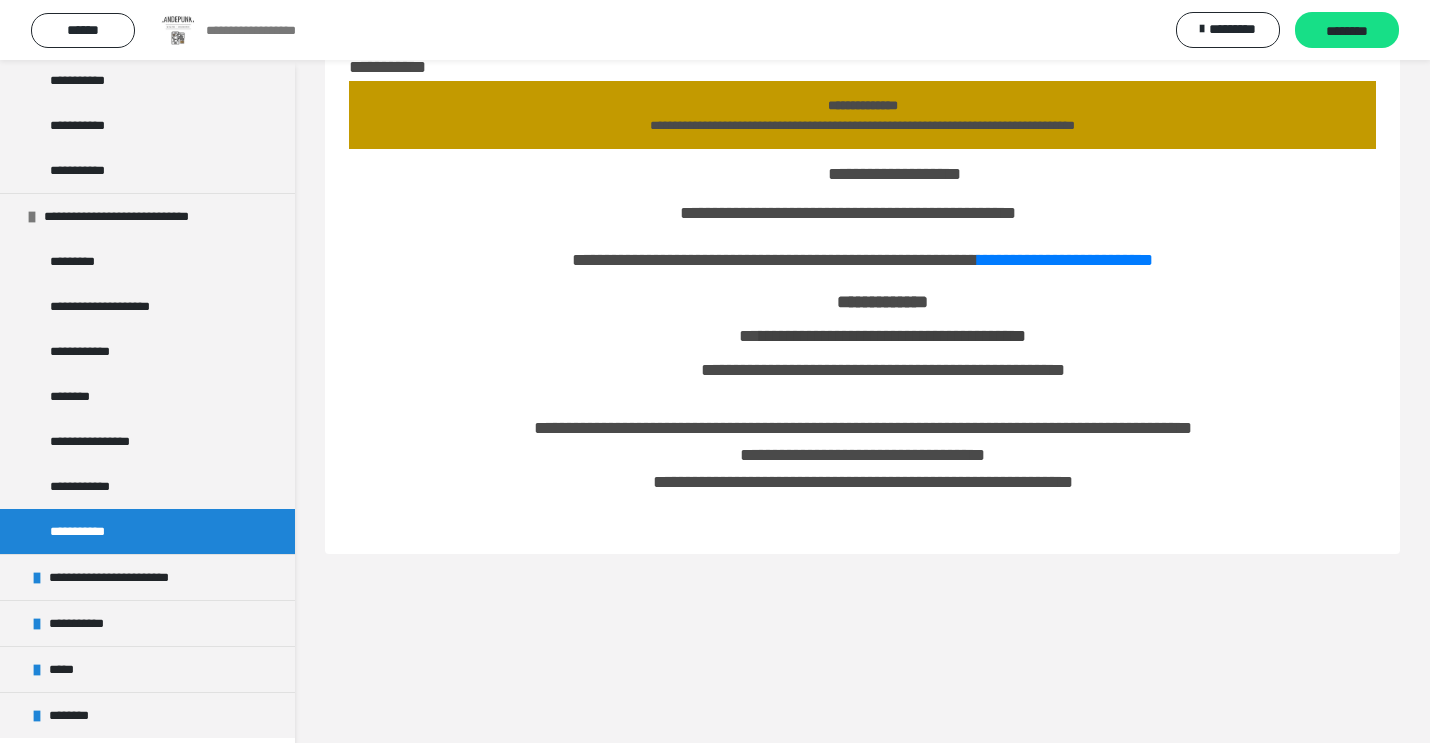 scroll, scrollTop: 60, scrollLeft: 0, axis: vertical 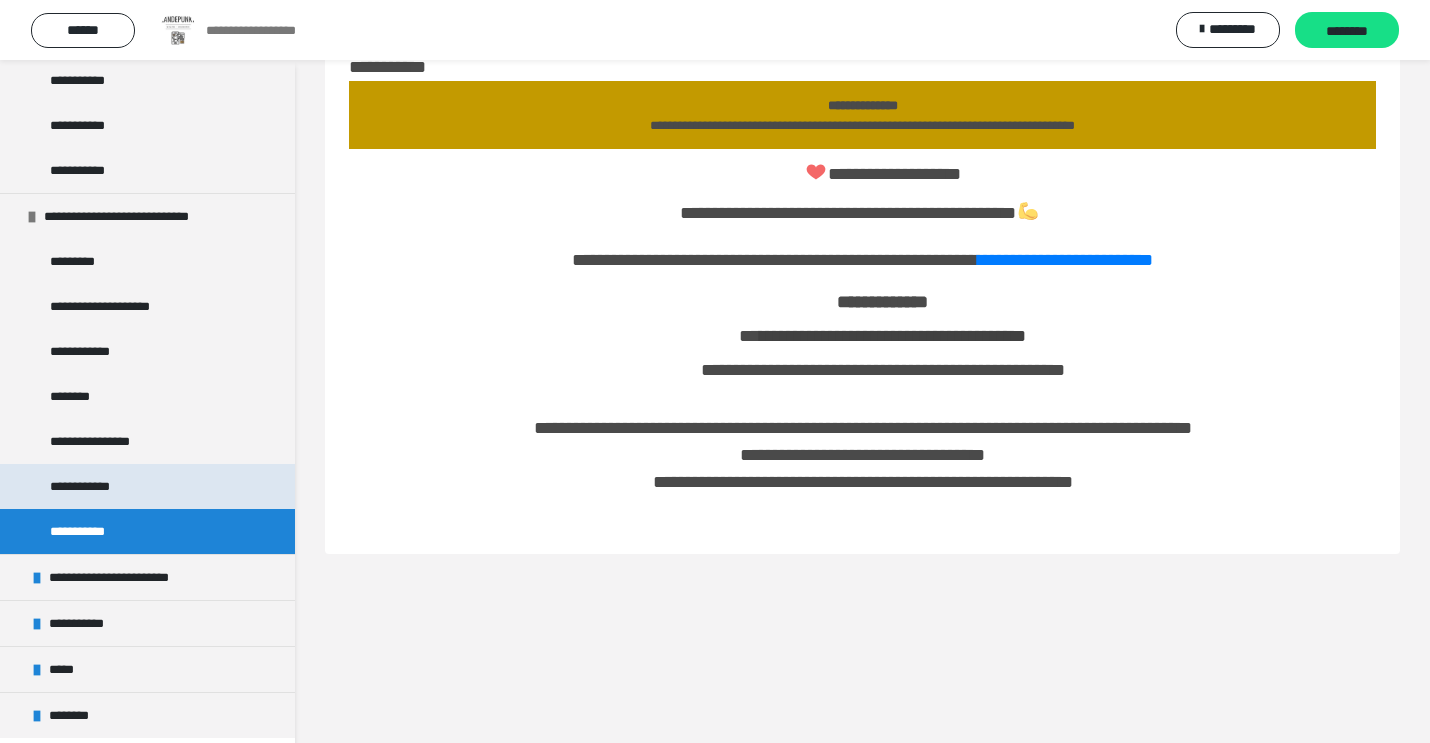 click on "**********" at bounding box center [147, 486] 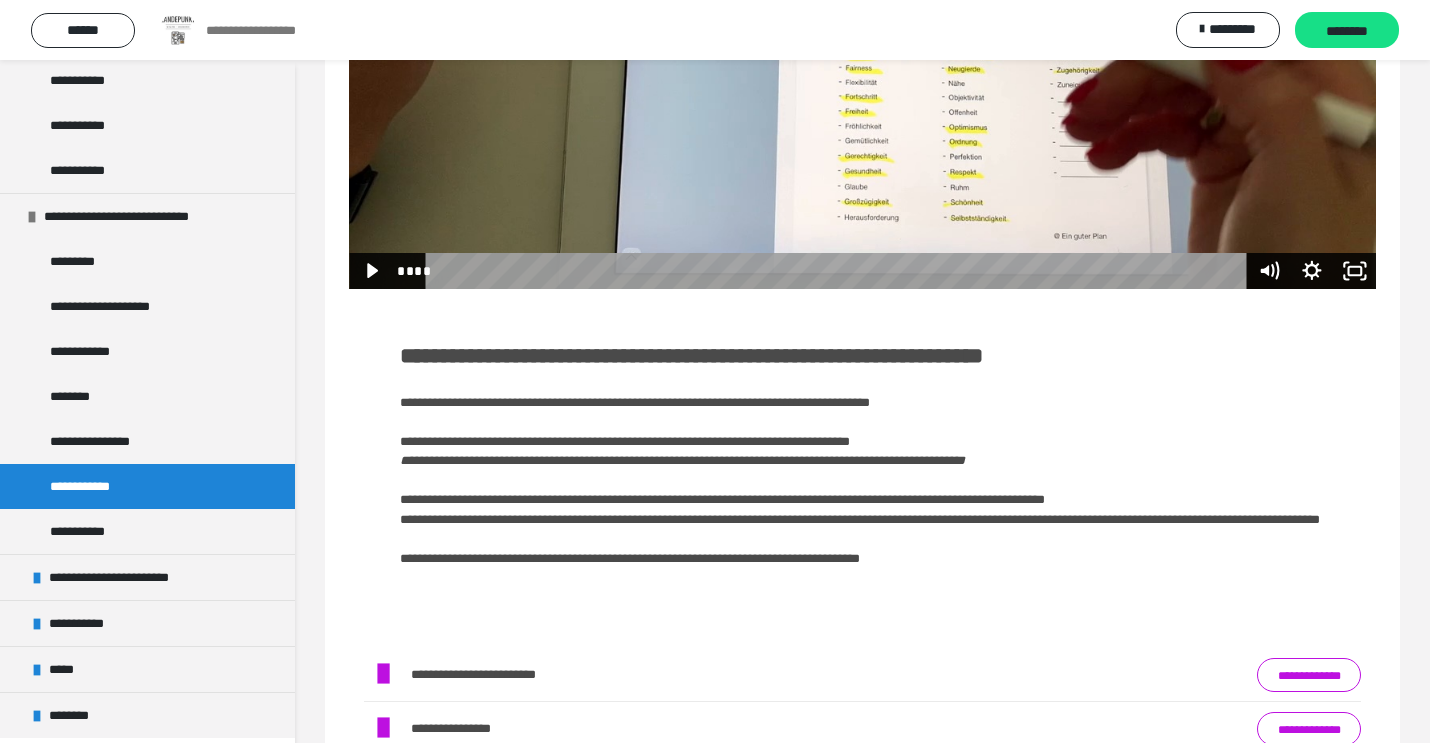 scroll, scrollTop: 541, scrollLeft: 0, axis: vertical 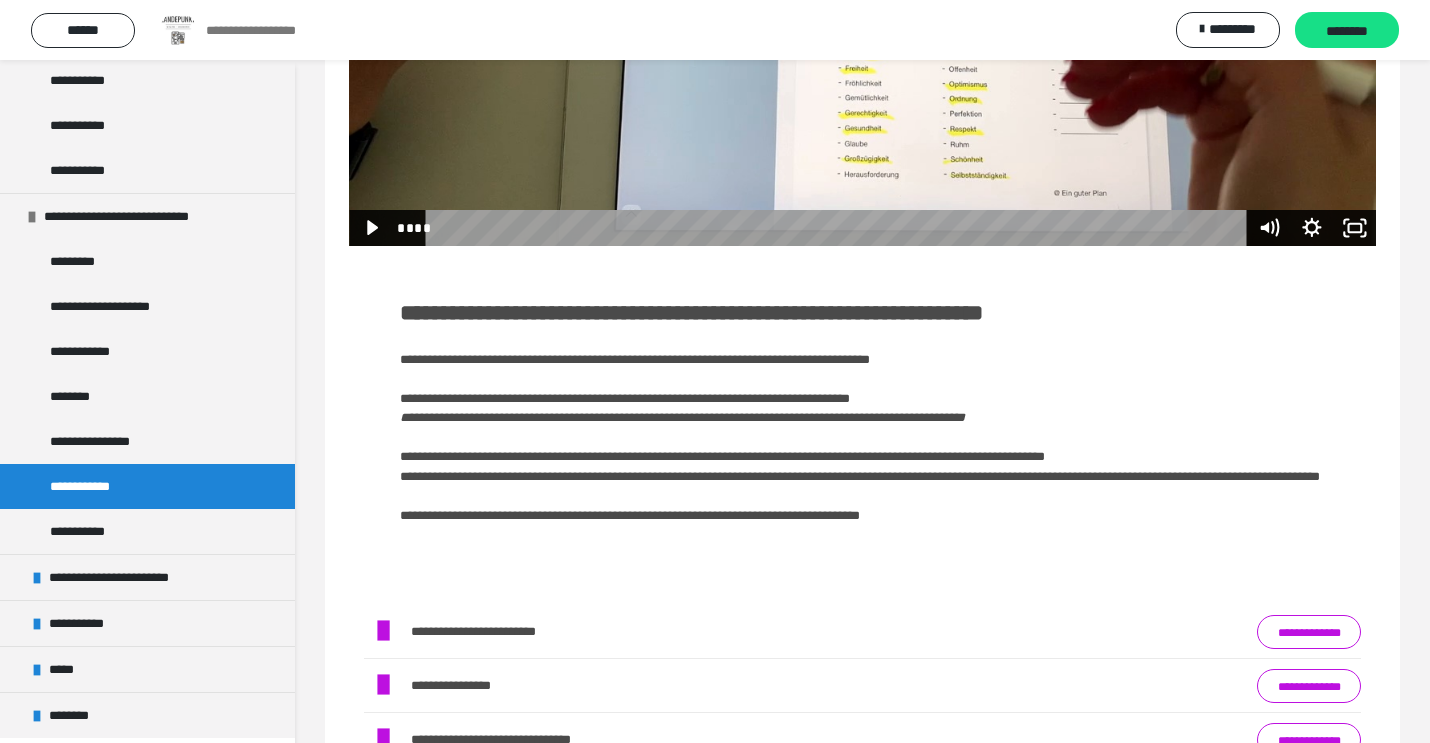 click on "**********" at bounding box center [862, 418] 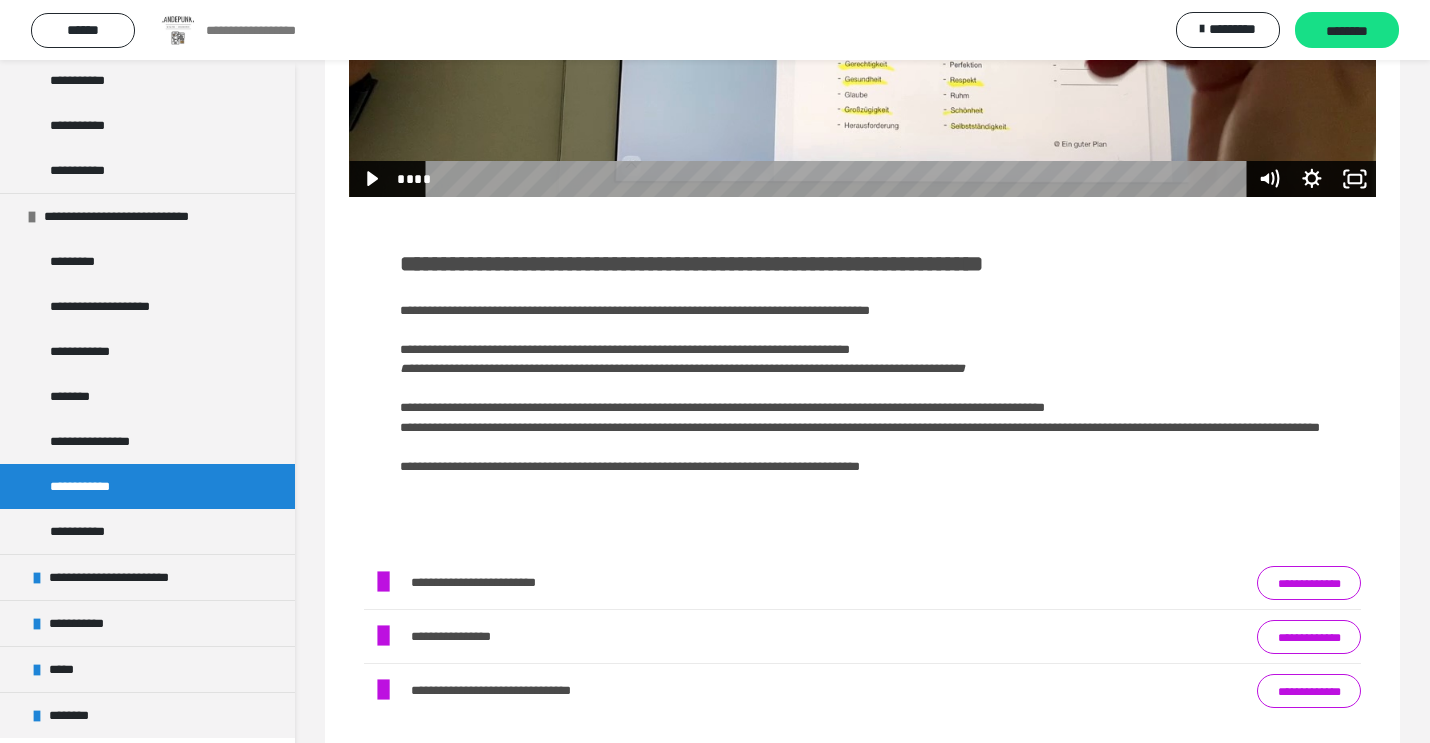 scroll, scrollTop: 598, scrollLeft: 0, axis: vertical 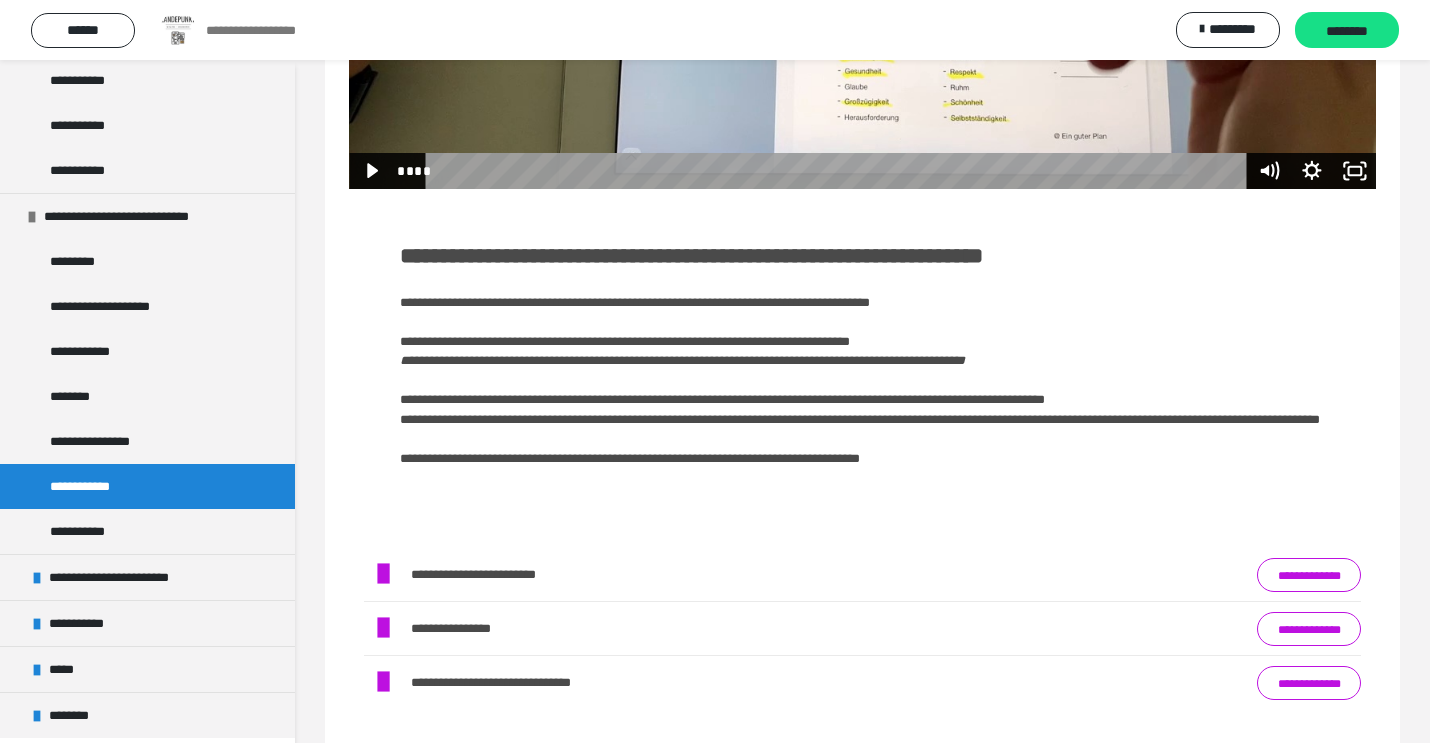 click on "**********" at bounding box center [862, 361] 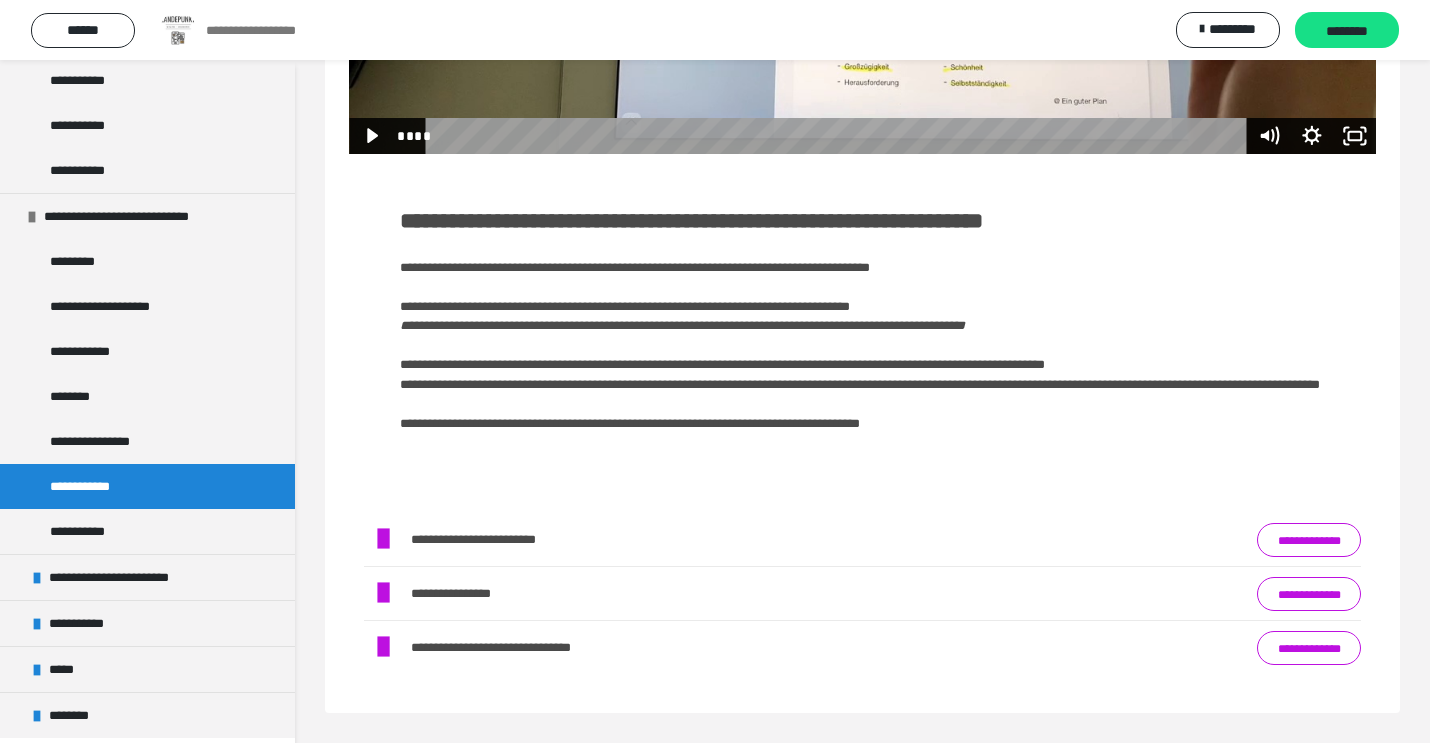 scroll, scrollTop: 633, scrollLeft: 0, axis: vertical 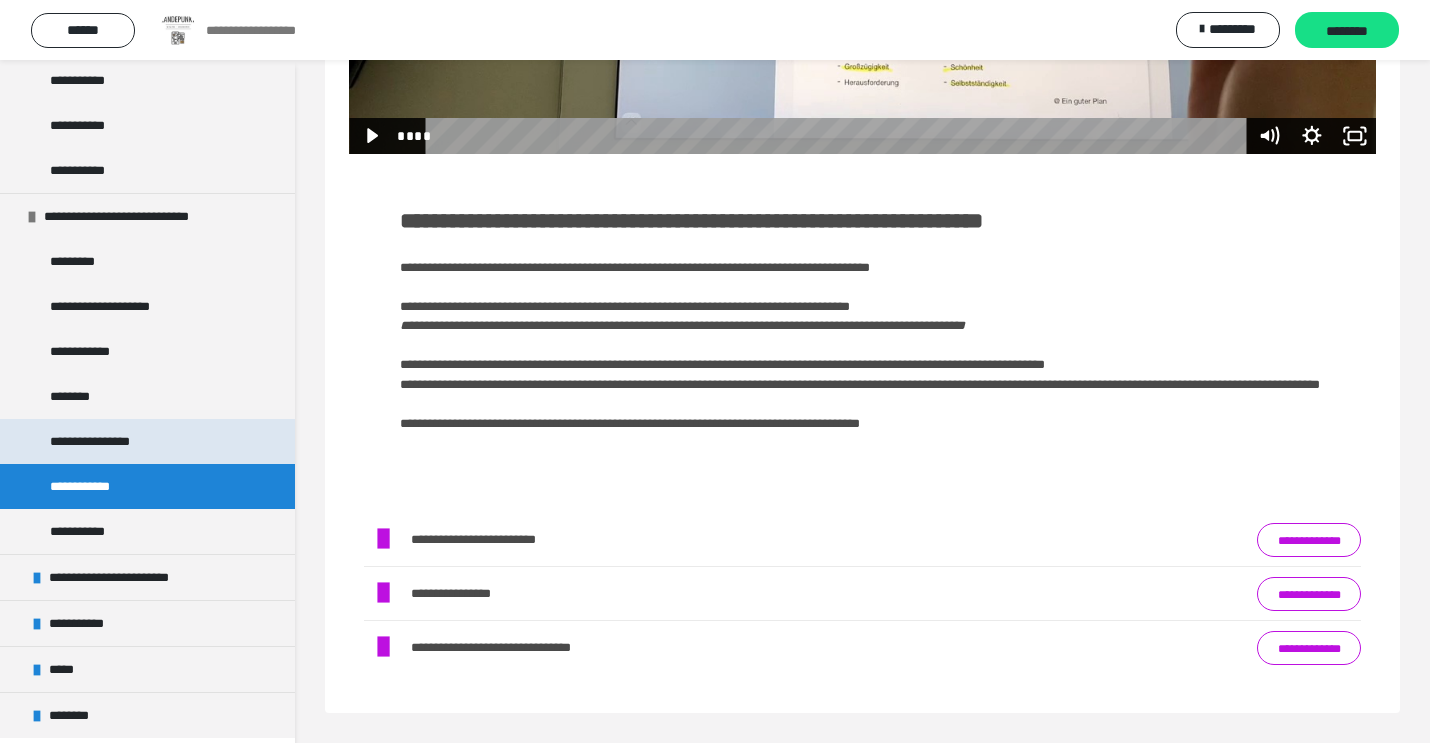 click on "**********" at bounding box center [108, 441] 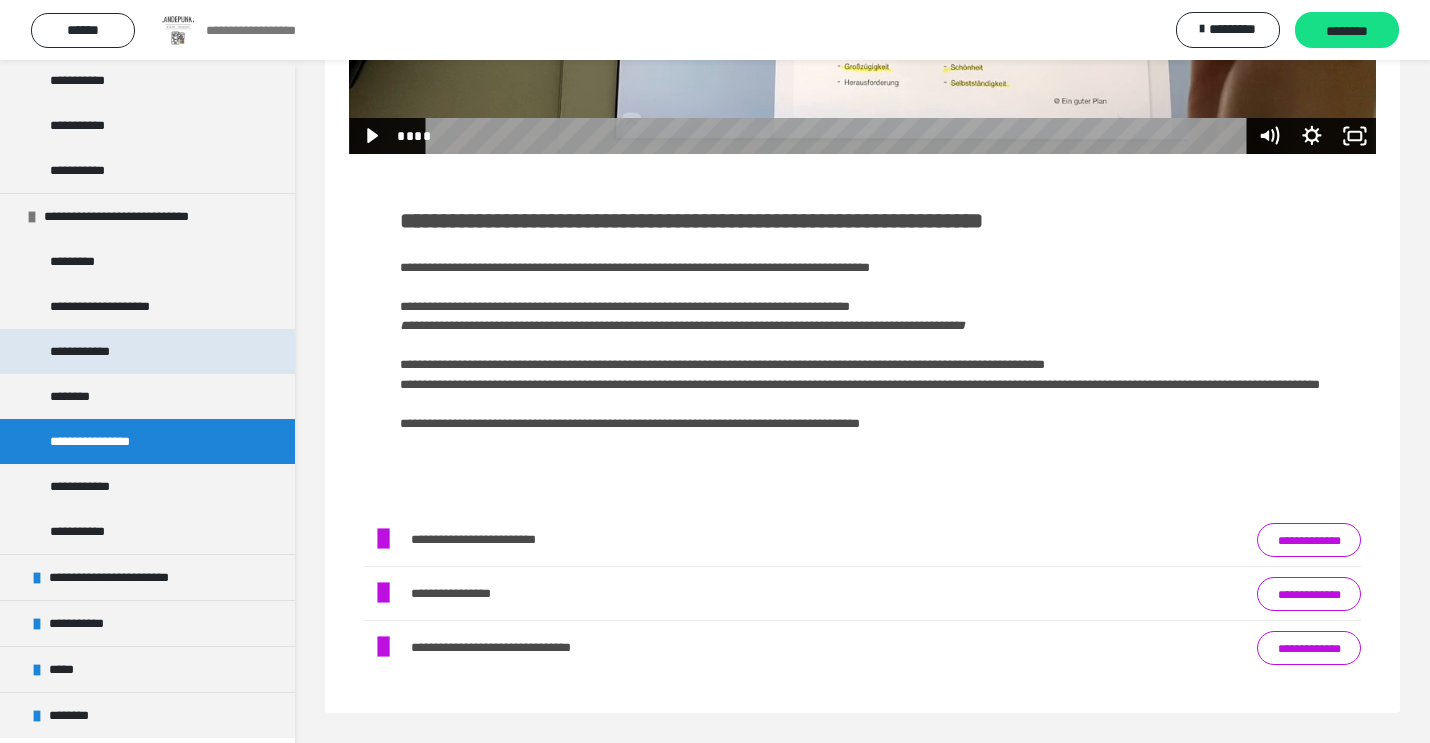 scroll, scrollTop: 60, scrollLeft: 0, axis: vertical 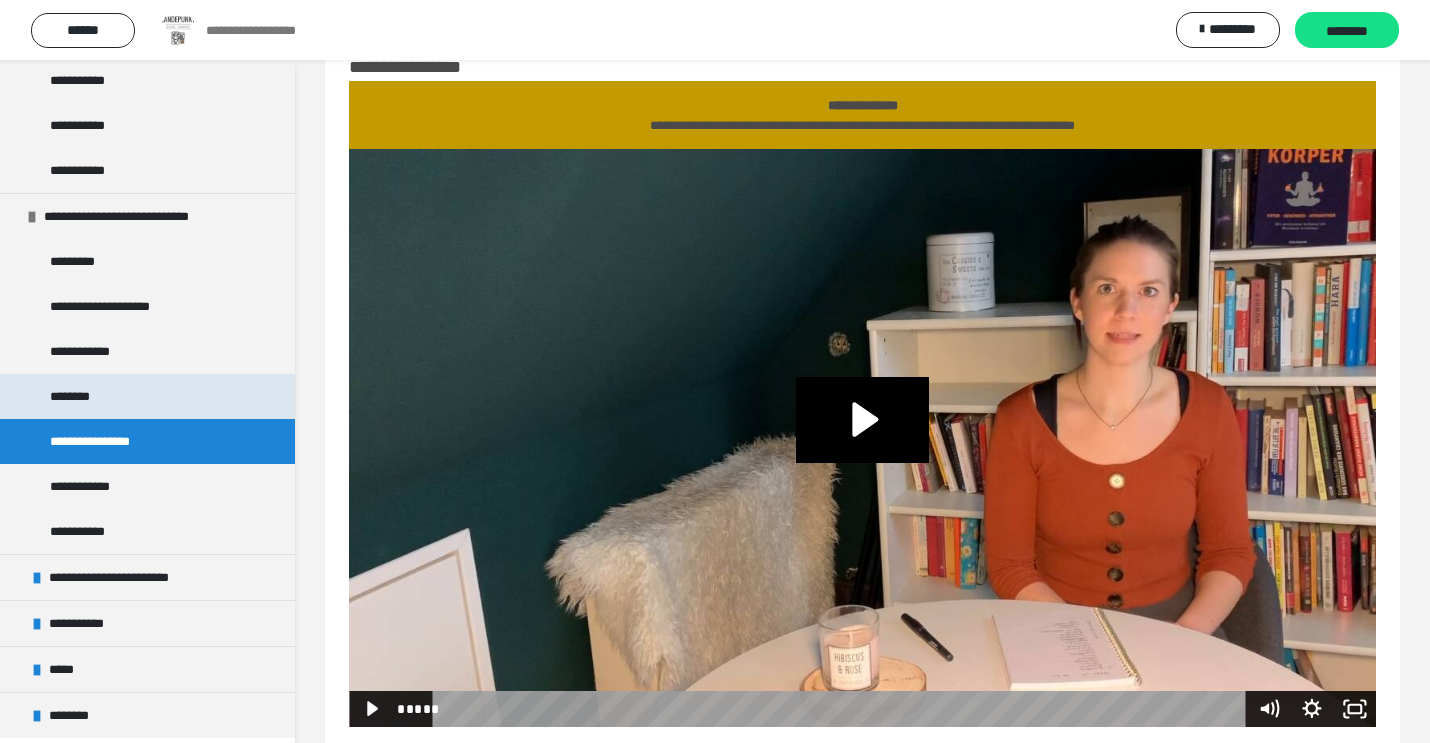 click on "********" at bounding box center [147, 396] 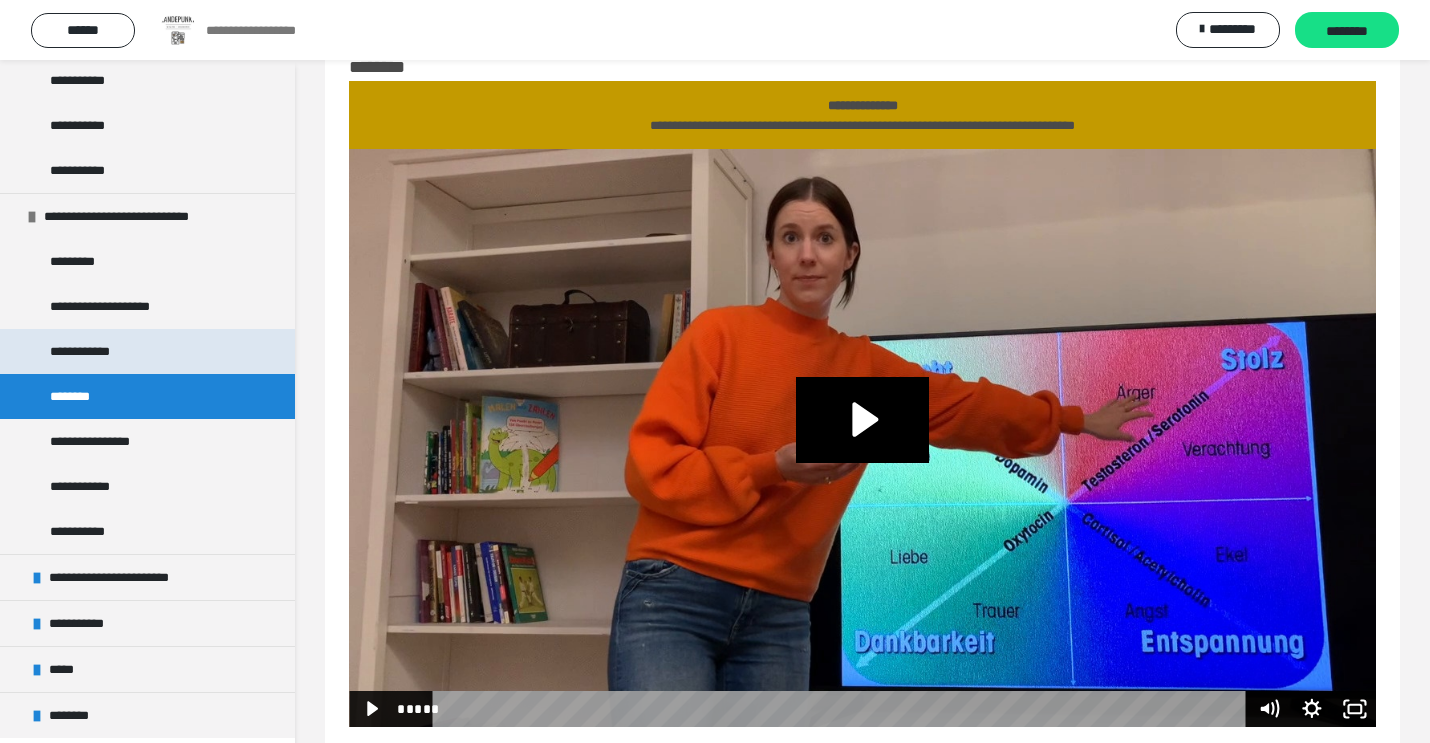click on "**********" at bounding box center [147, 351] 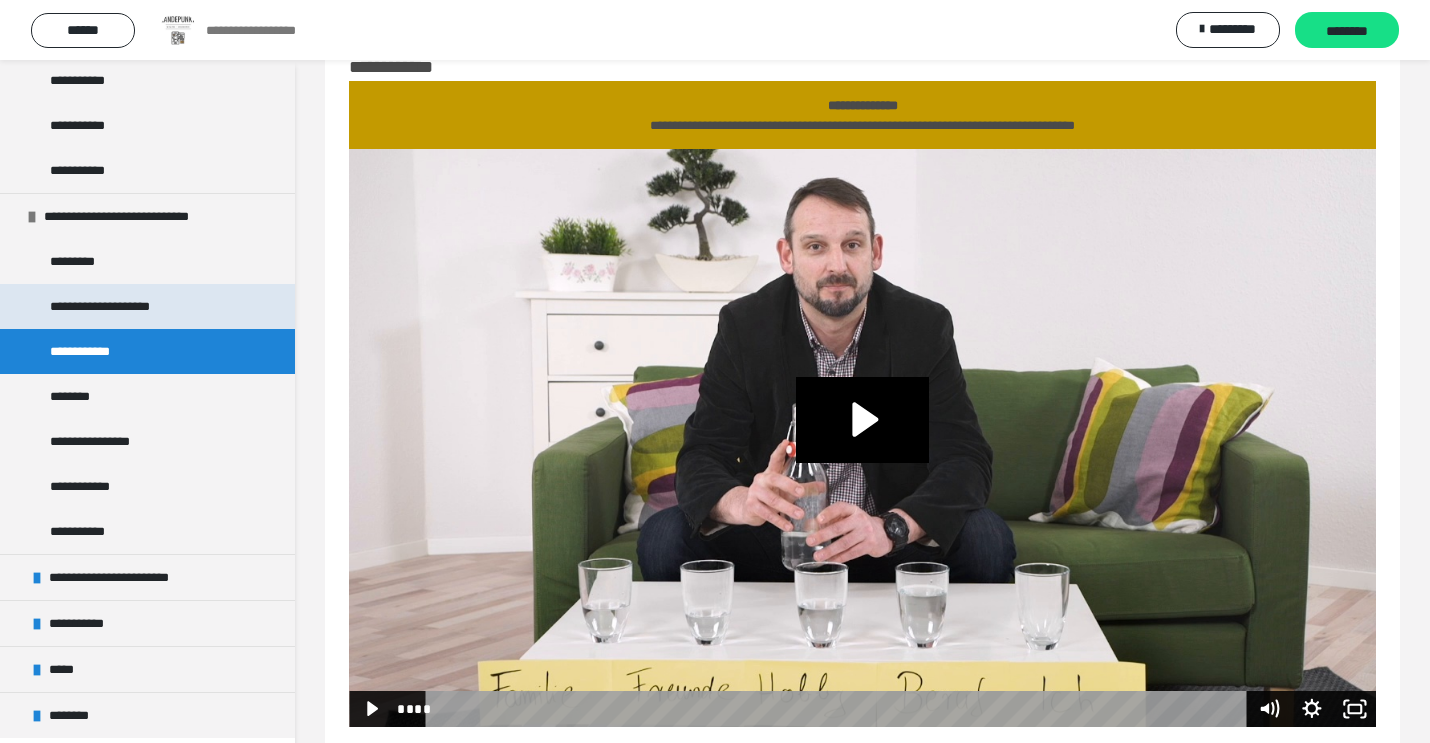 click on "**********" at bounding box center (120, 306) 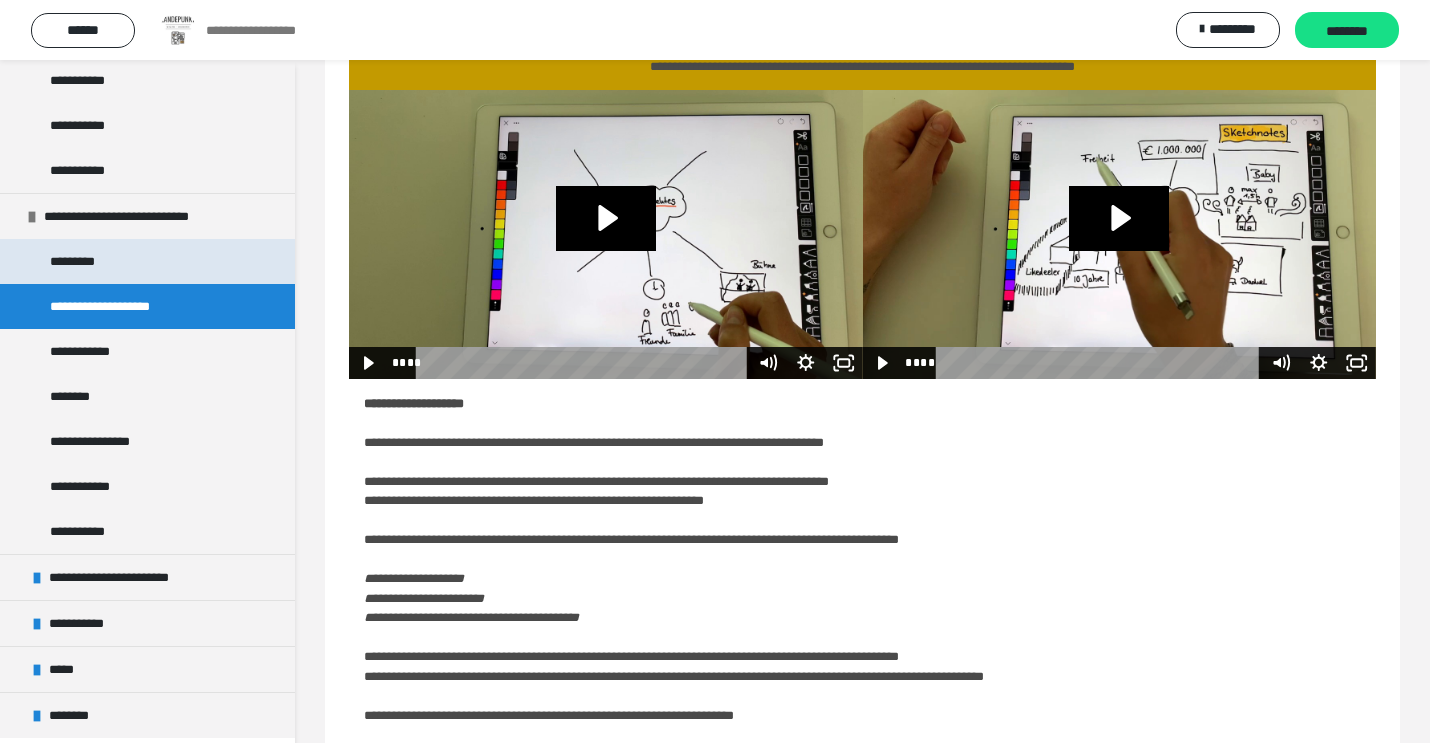 scroll, scrollTop: 121, scrollLeft: 0, axis: vertical 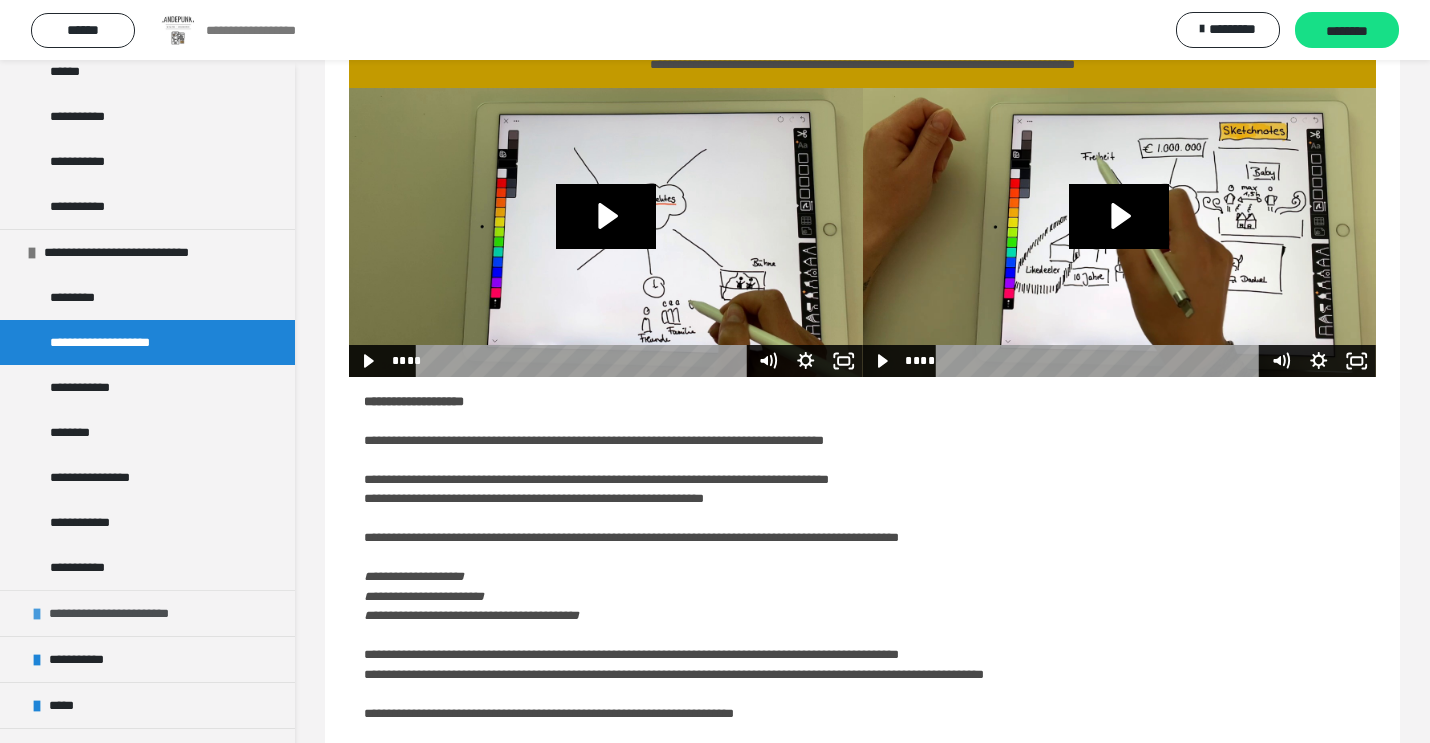 click on "**********" at bounding box center (125, 613) 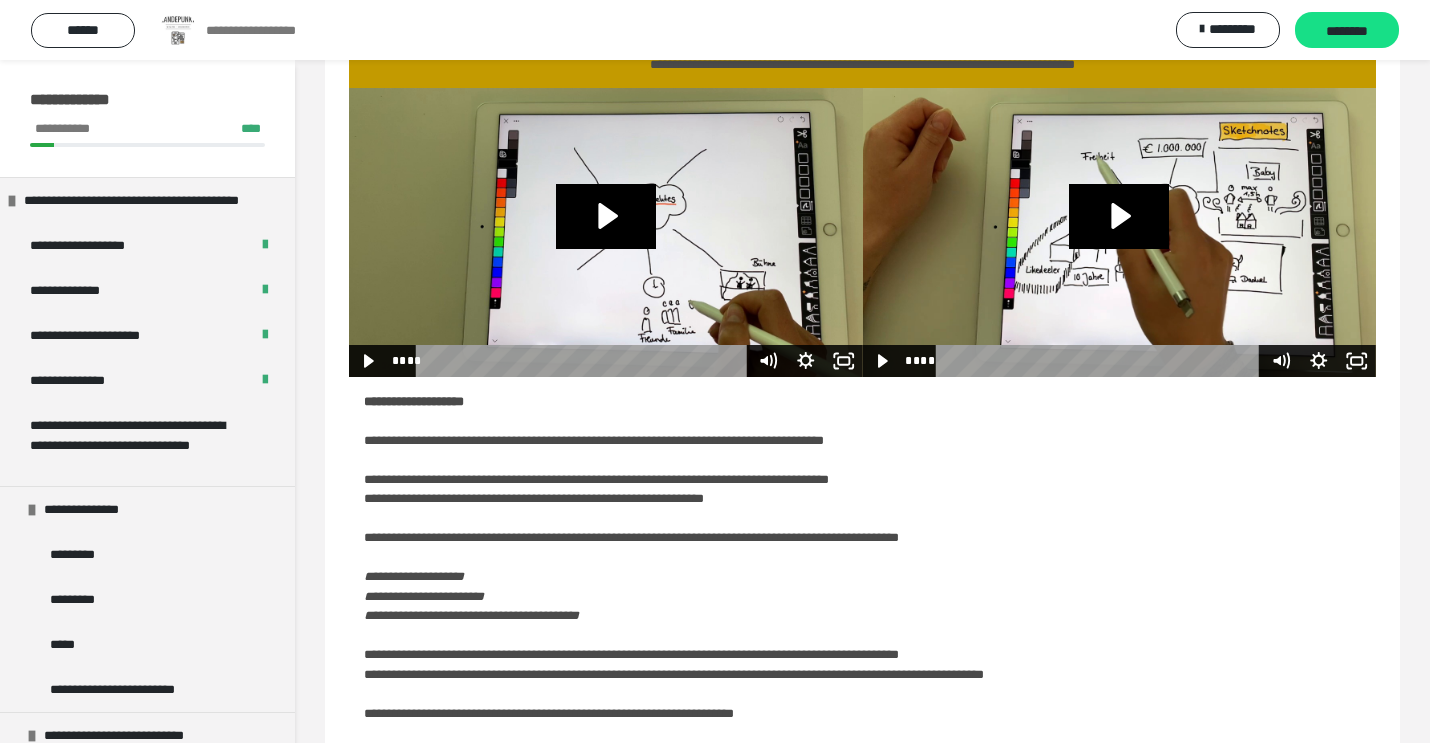 scroll, scrollTop: 0, scrollLeft: 0, axis: both 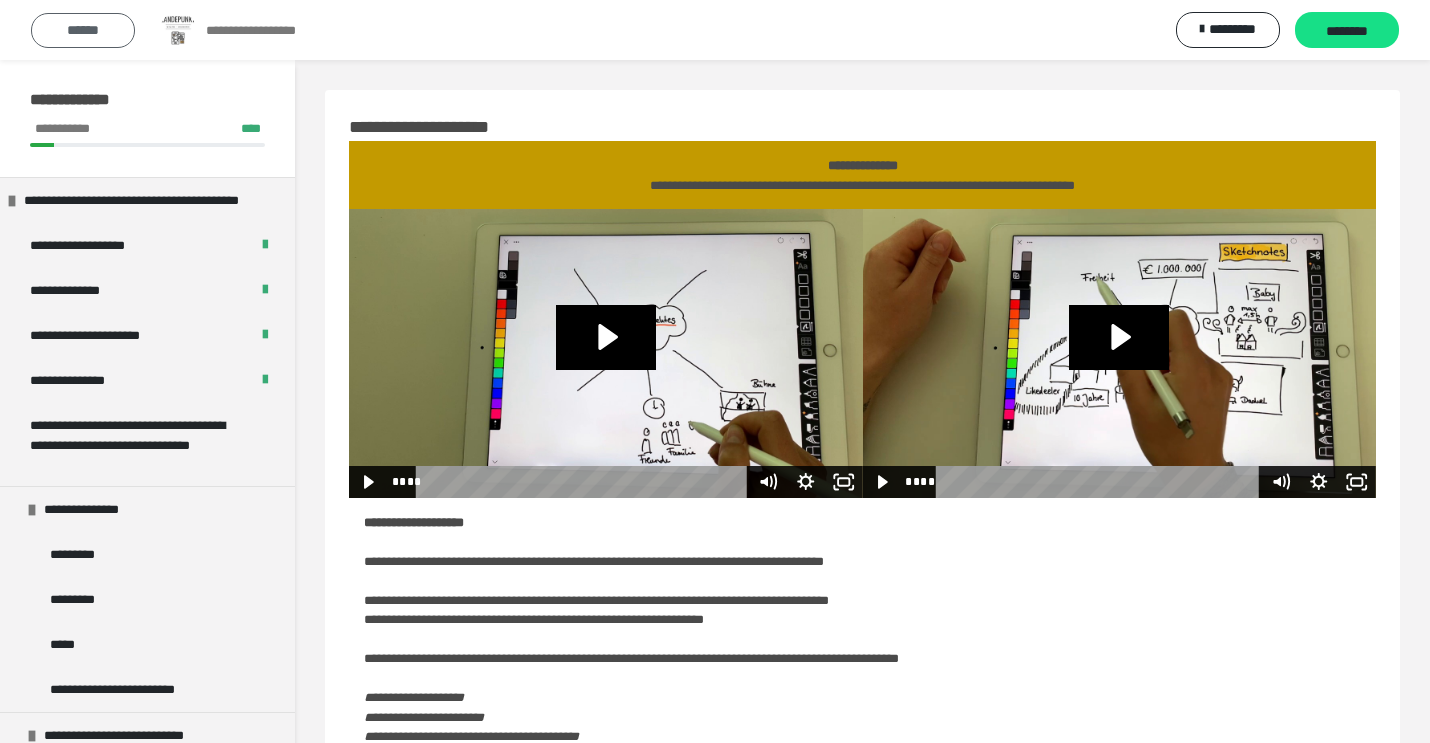 click on "******" at bounding box center [83, 30] 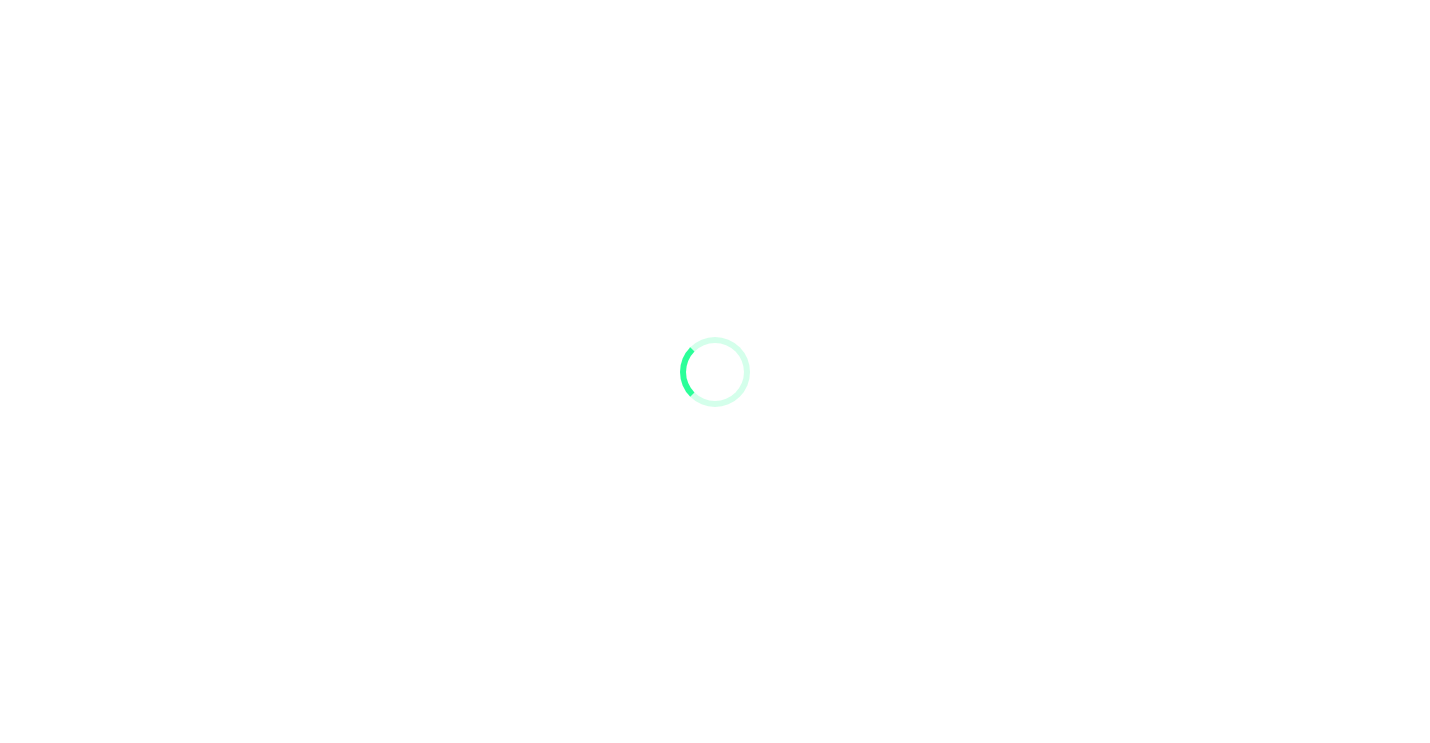 scroll, scrollTop: 0, scrollLeft: 0, axis: both 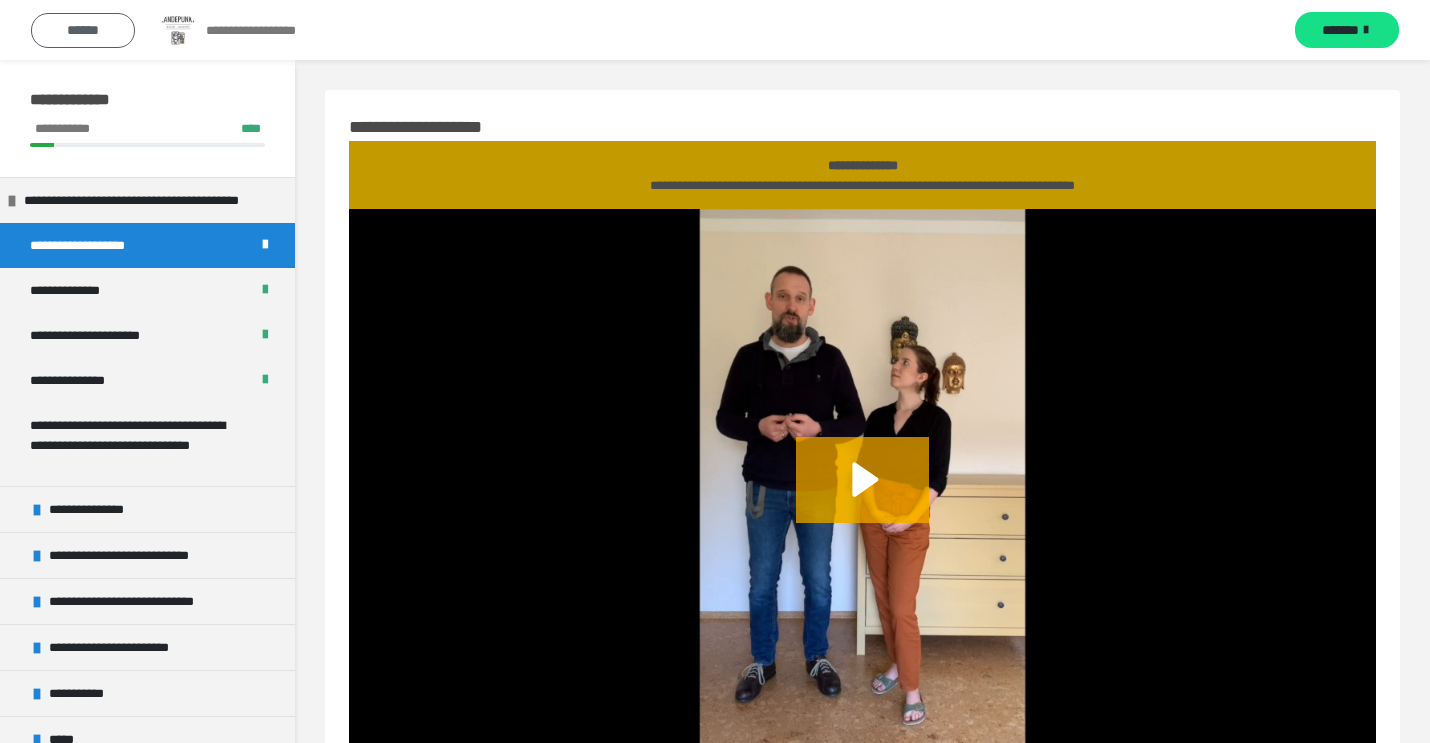 click on "******" at bounding box center (83, 30) 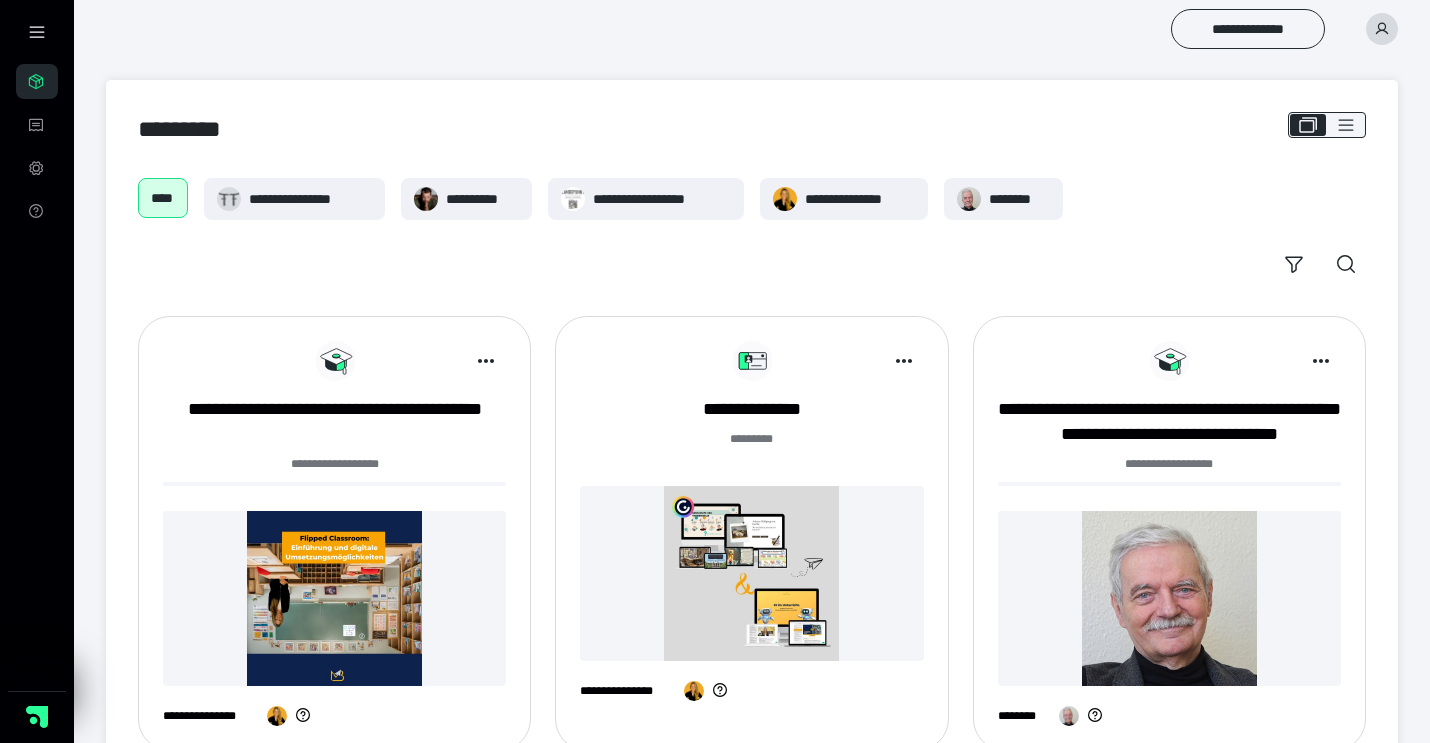 scroll, scrollTop: 0, scrollLeft: 0, axis: both 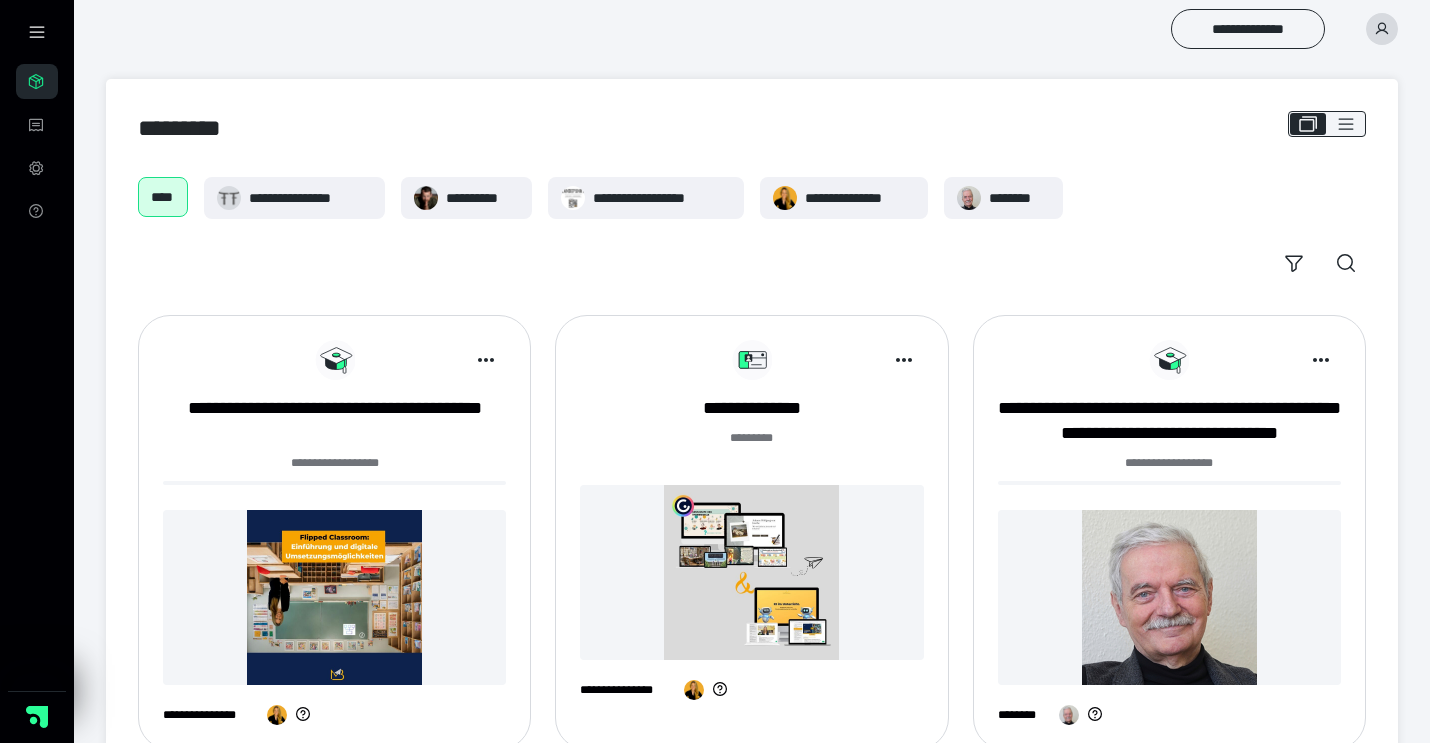click on "**********" at bounding box center [752, 230] 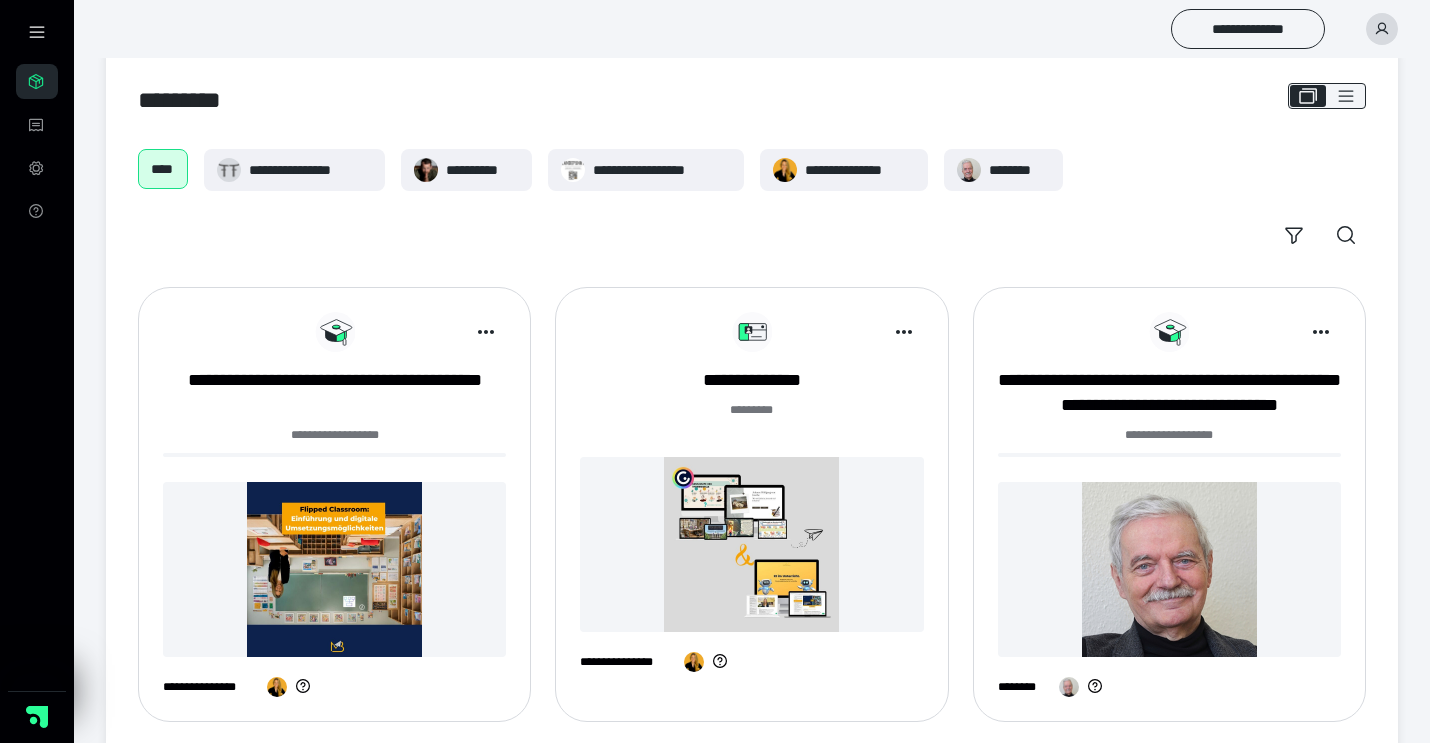 click on "**********" at bounding box center [752, 1078] 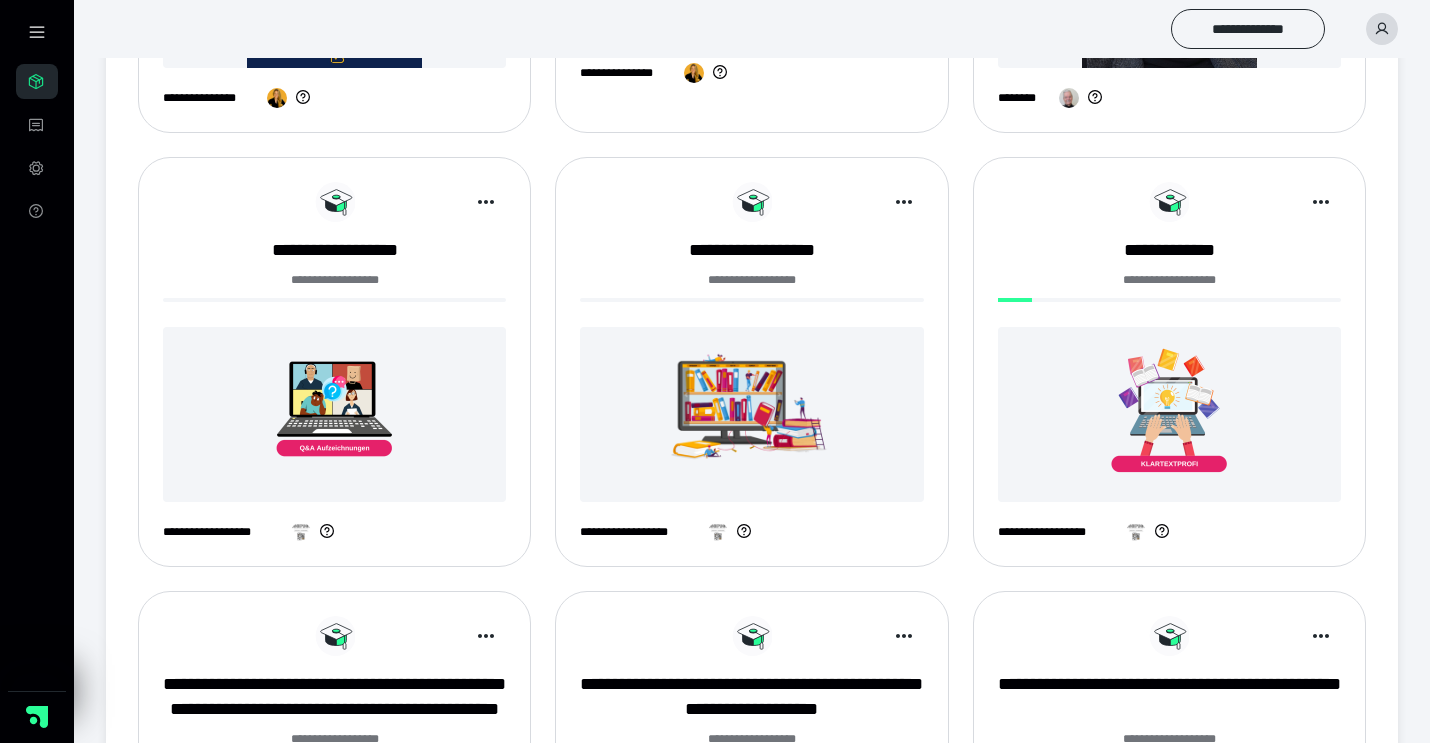 scroll, scrollTop: 650, scrollLeft: 0, axis: vertical 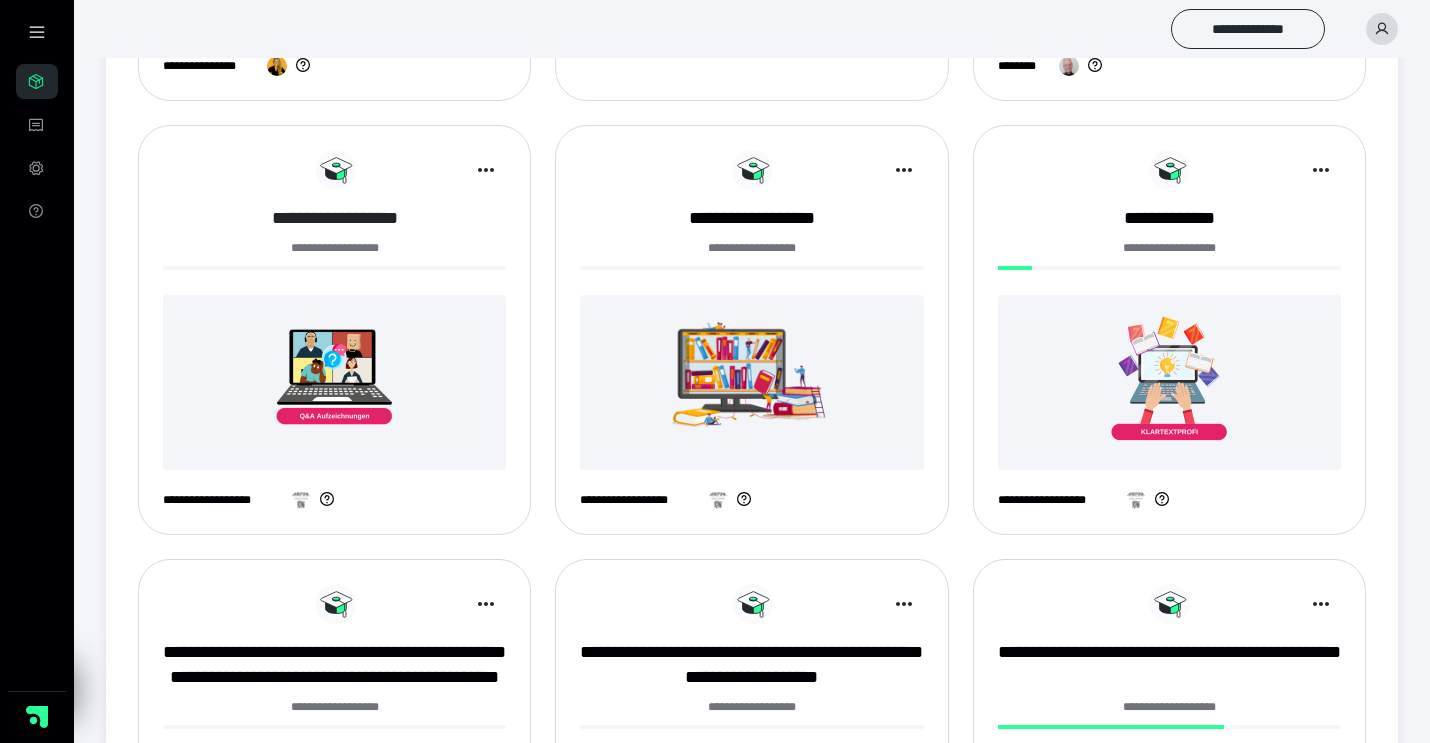 click on "**********" at bounding box center (334, 218) 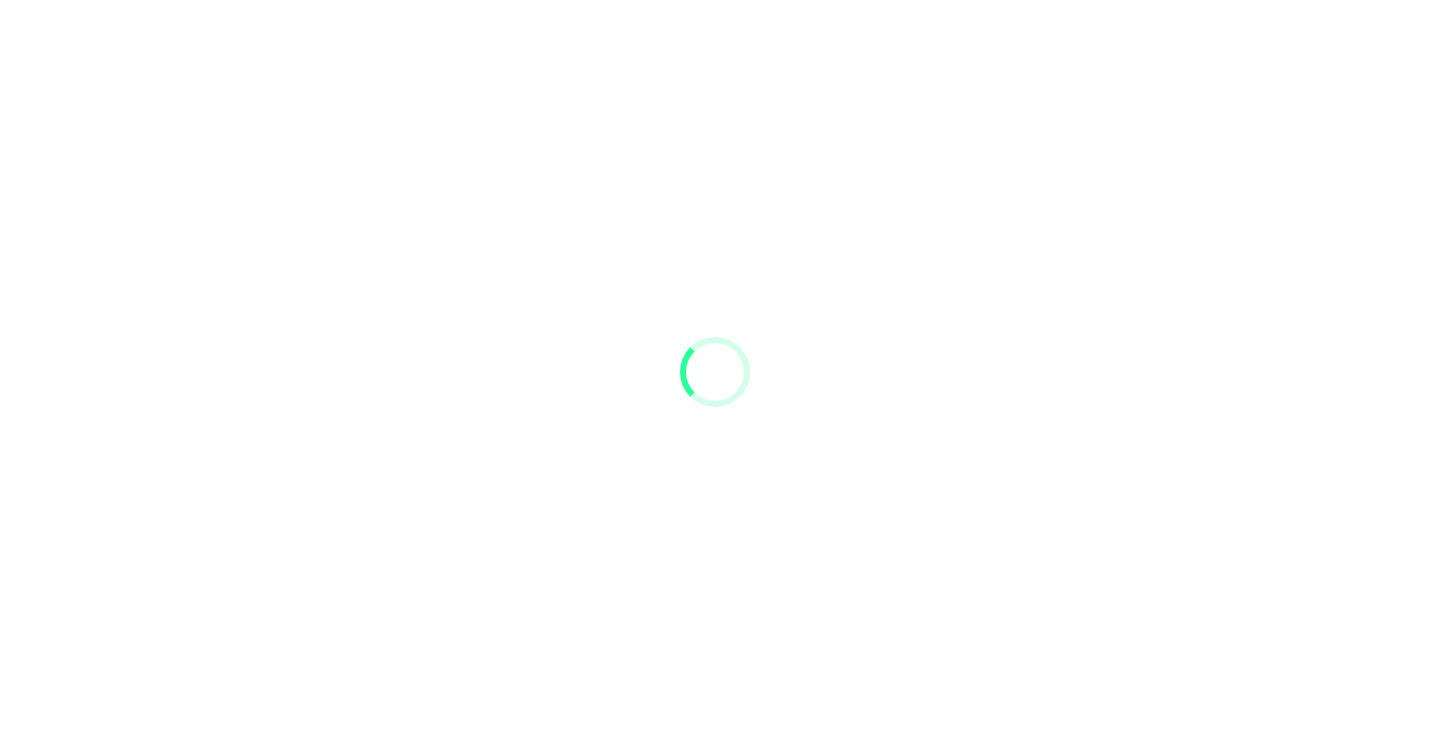 scroll, scrollTop: 0, scrollLeft: 0, axis: both 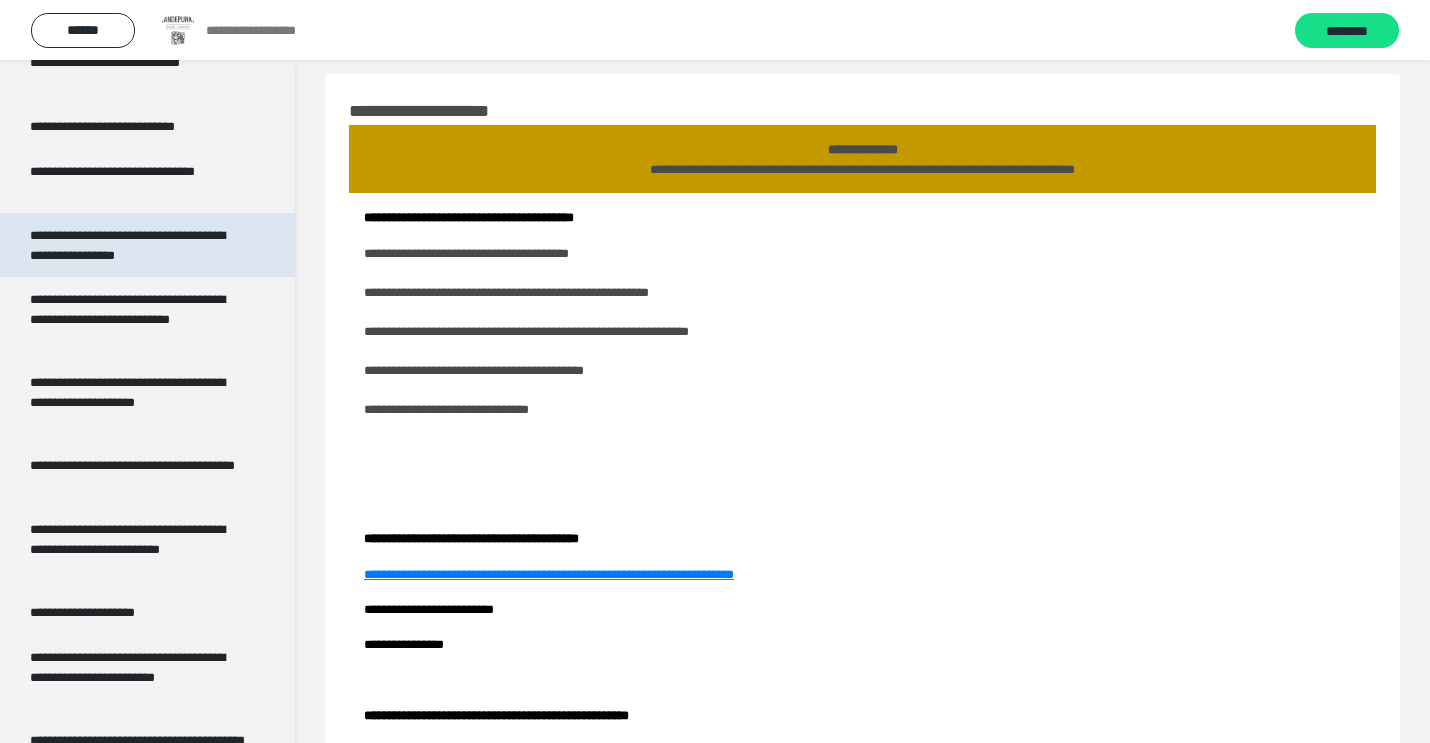 click on "**********" at bounding box center (139, 245) 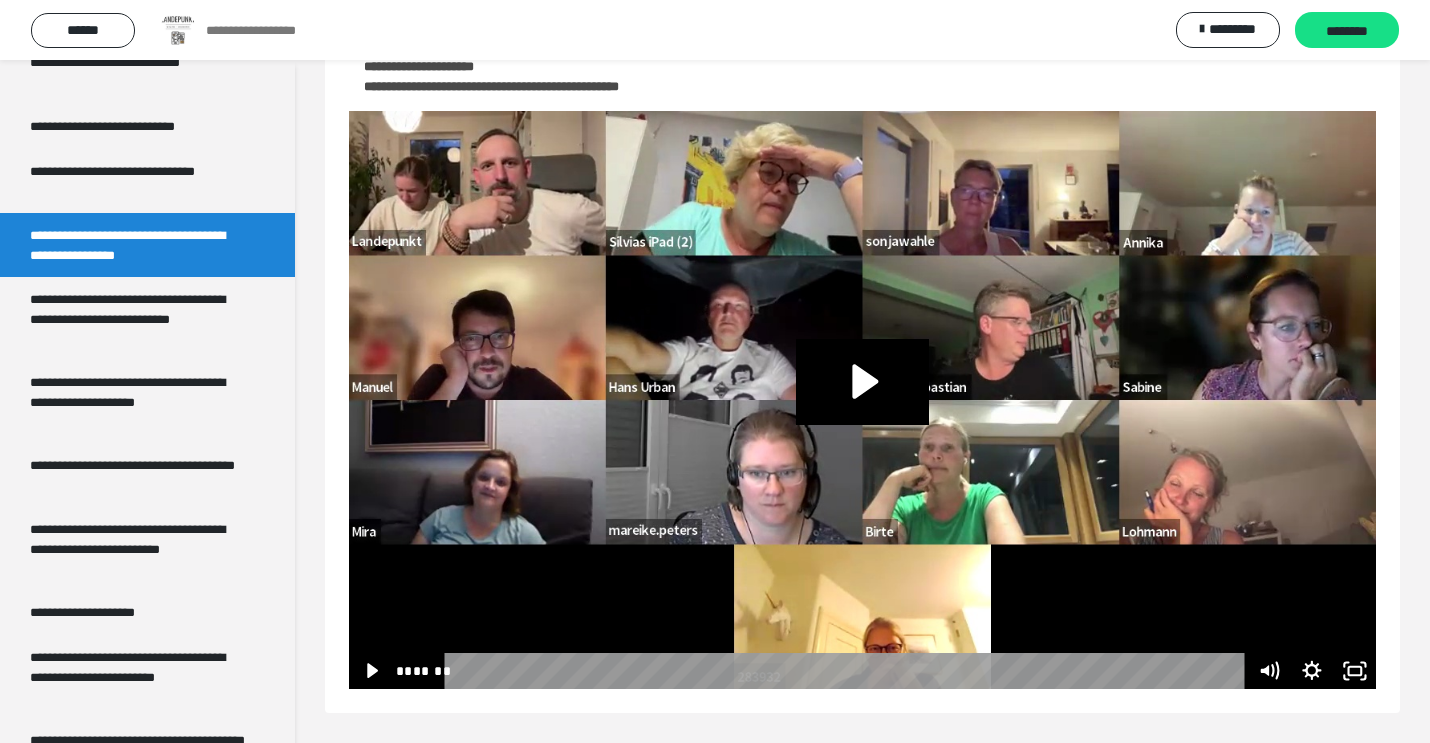 scroll, scrollTop: 166, scrollLeft: 0, axis: vertical 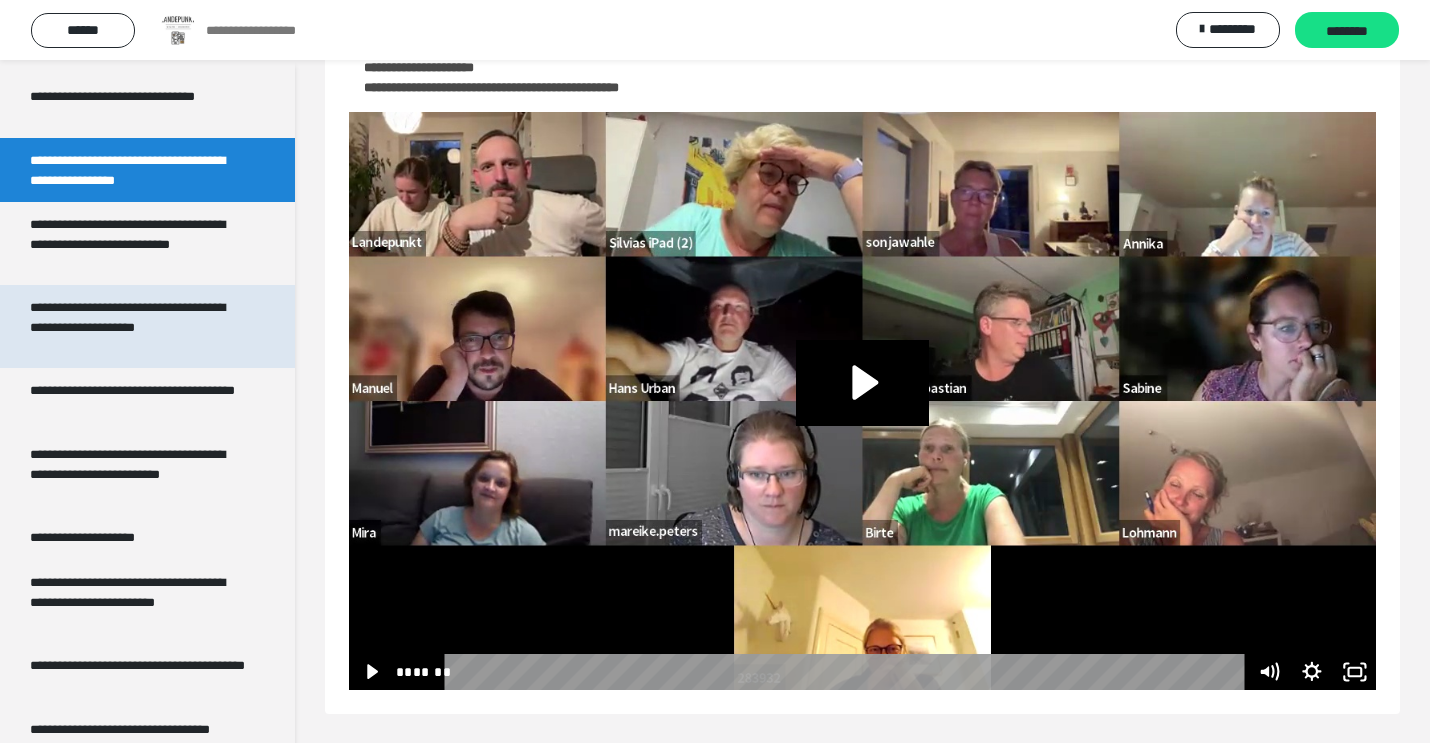 click on "**********" at bounding box center (139, 326) 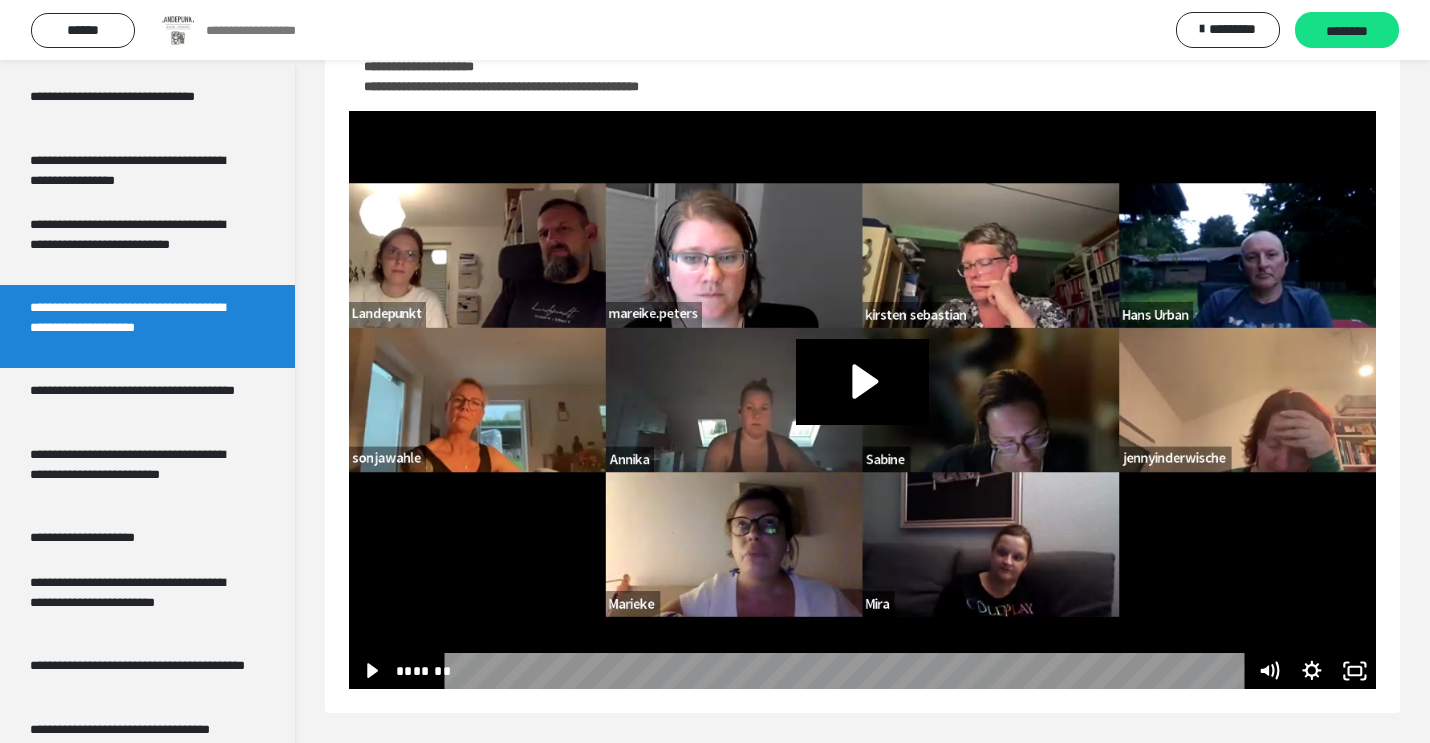 scroll, scrollTop: 166, scrollLeft: 0, axis: vertical 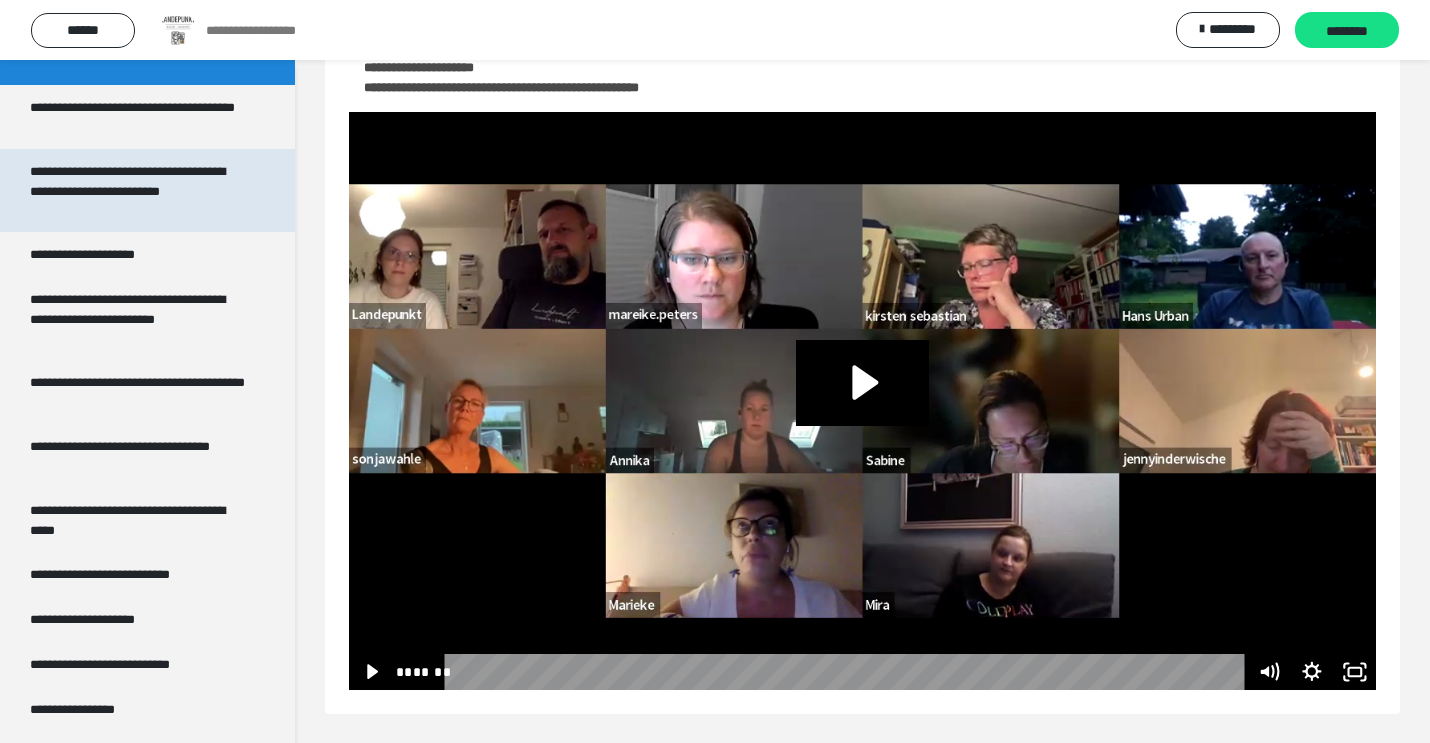click on "**********" at bounding box center [139, 190] 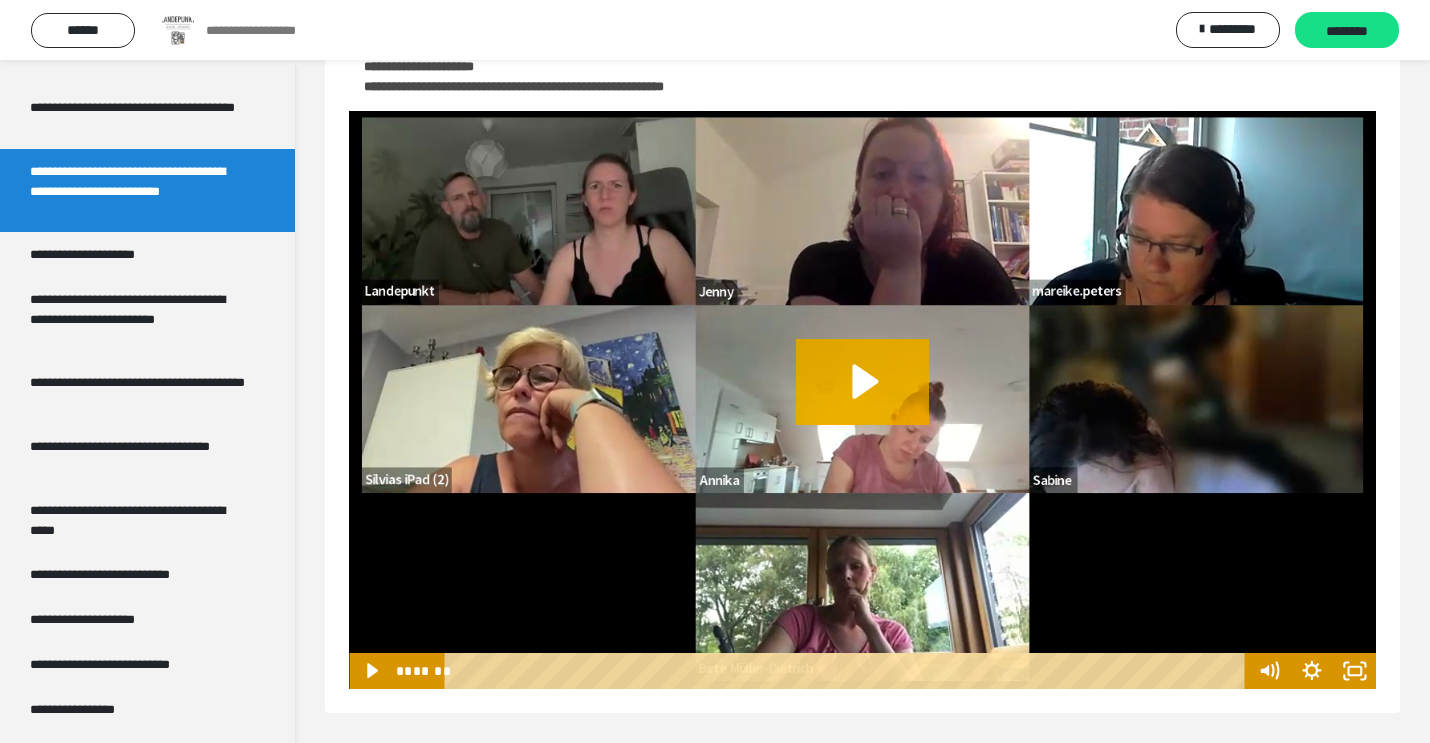 scroll, scrollTop: 166, scrollLeft: 0, axis: vertical 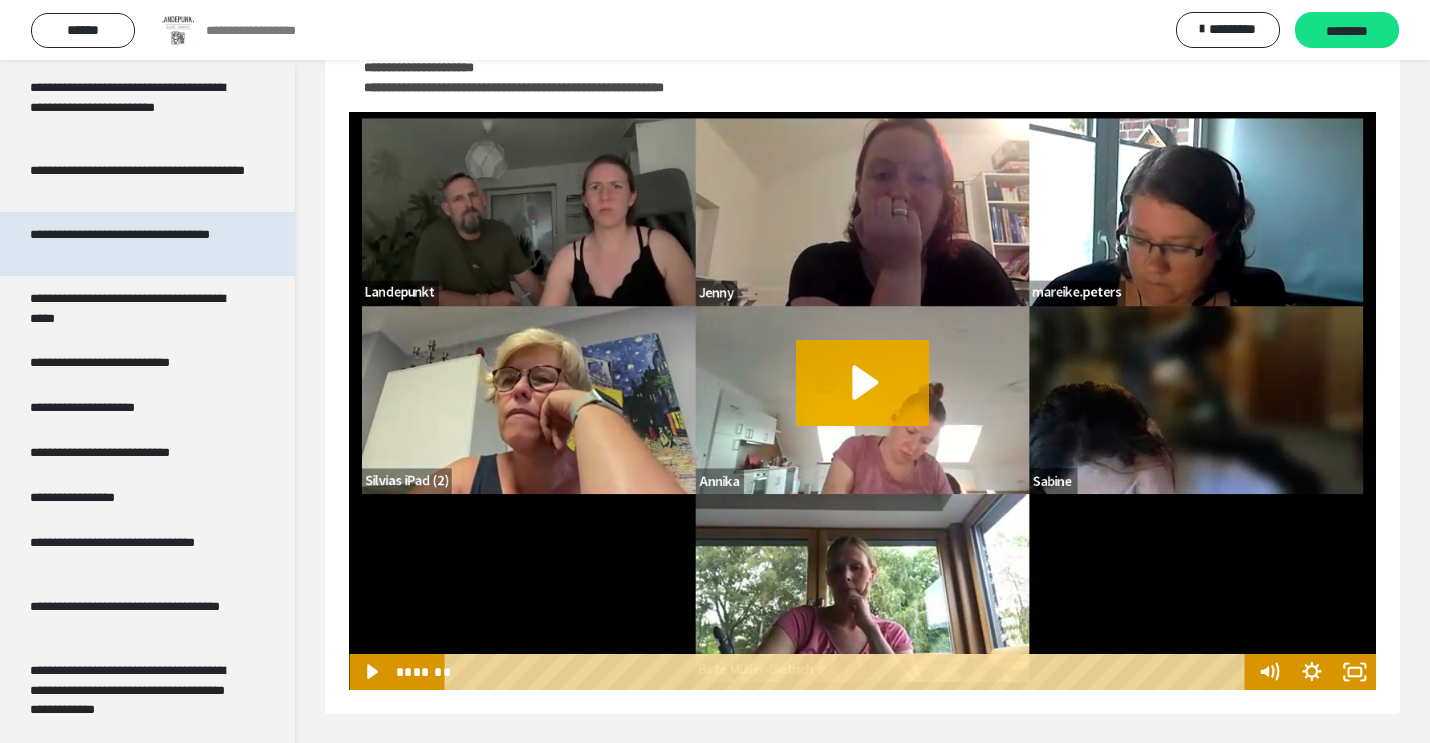 click on "**********" at bounding box center [139, 244] 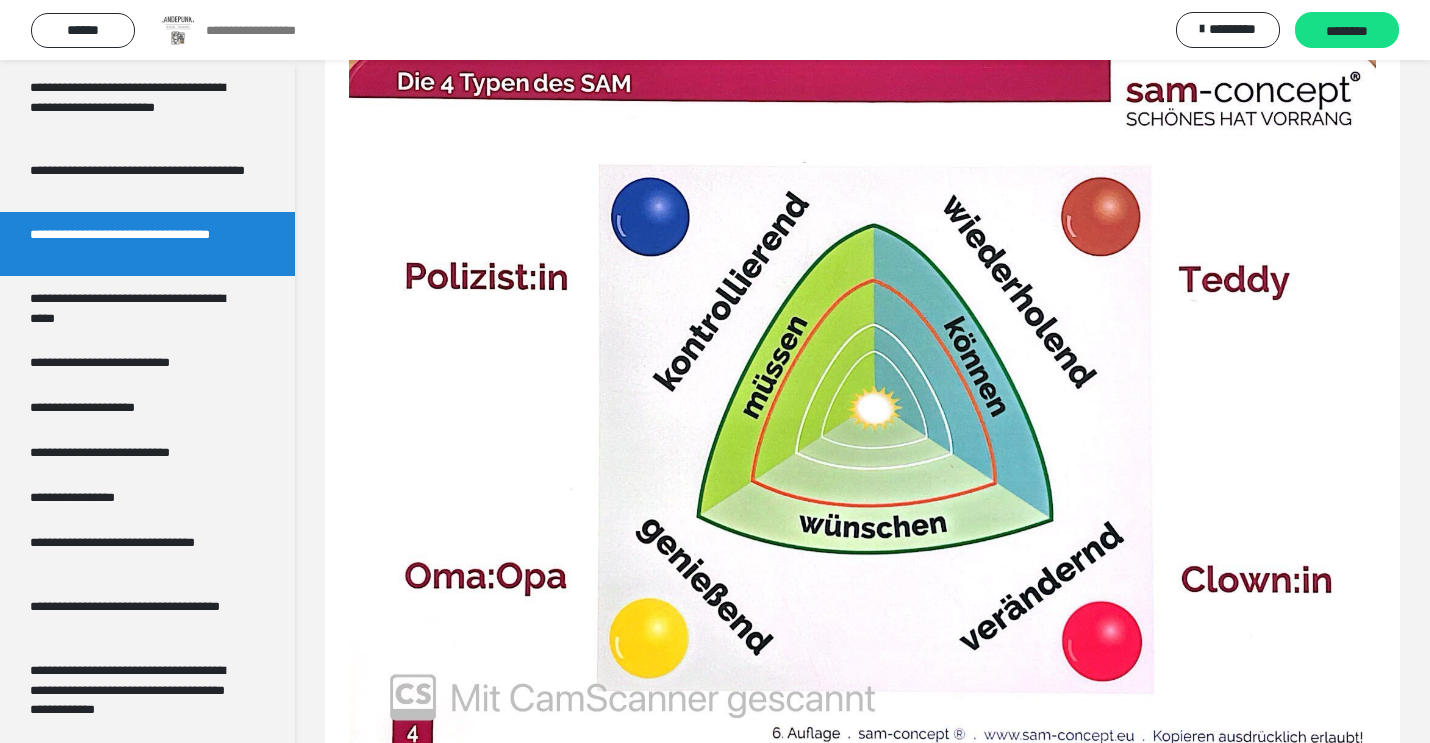 scroll, scrollTop: 798, scrollLeft: 0, axis: vertical 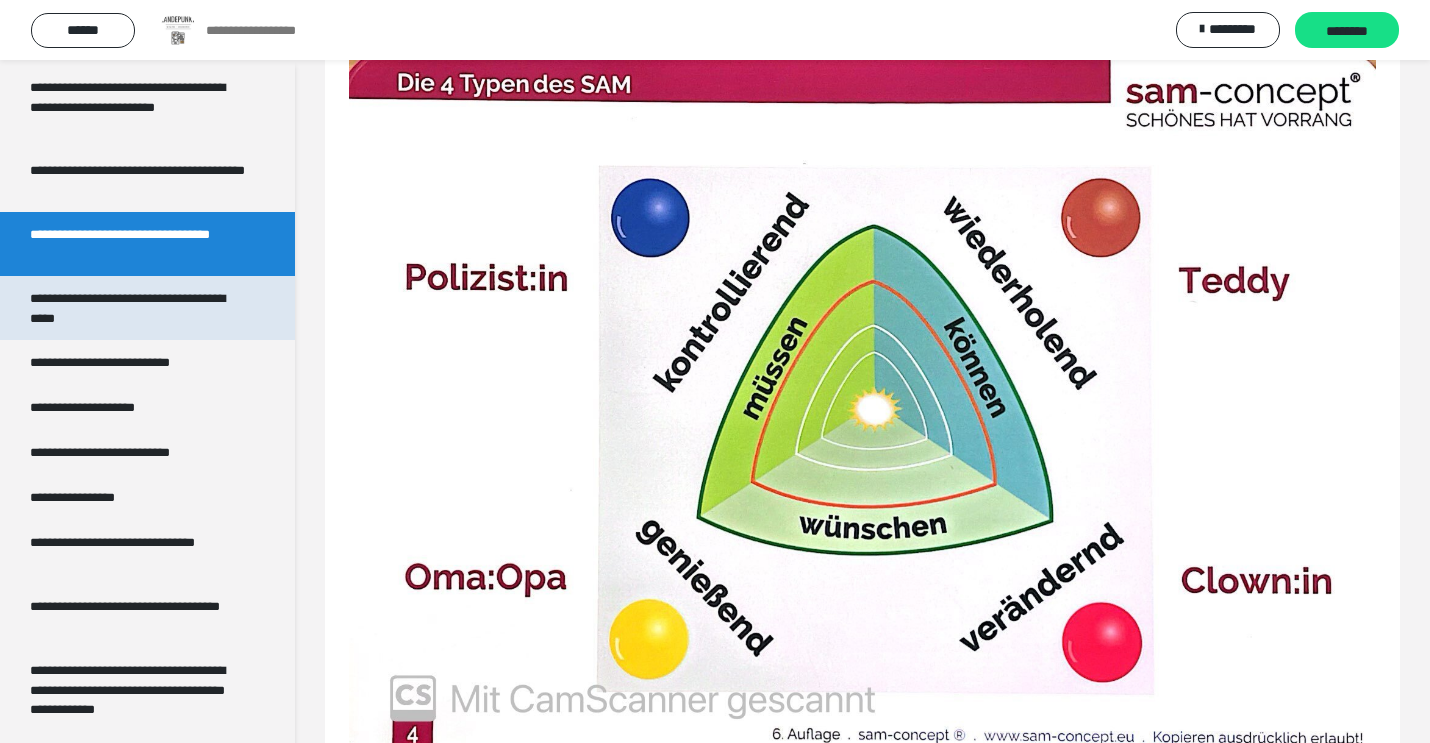 click on "**********" at bounding box center [147, 308] 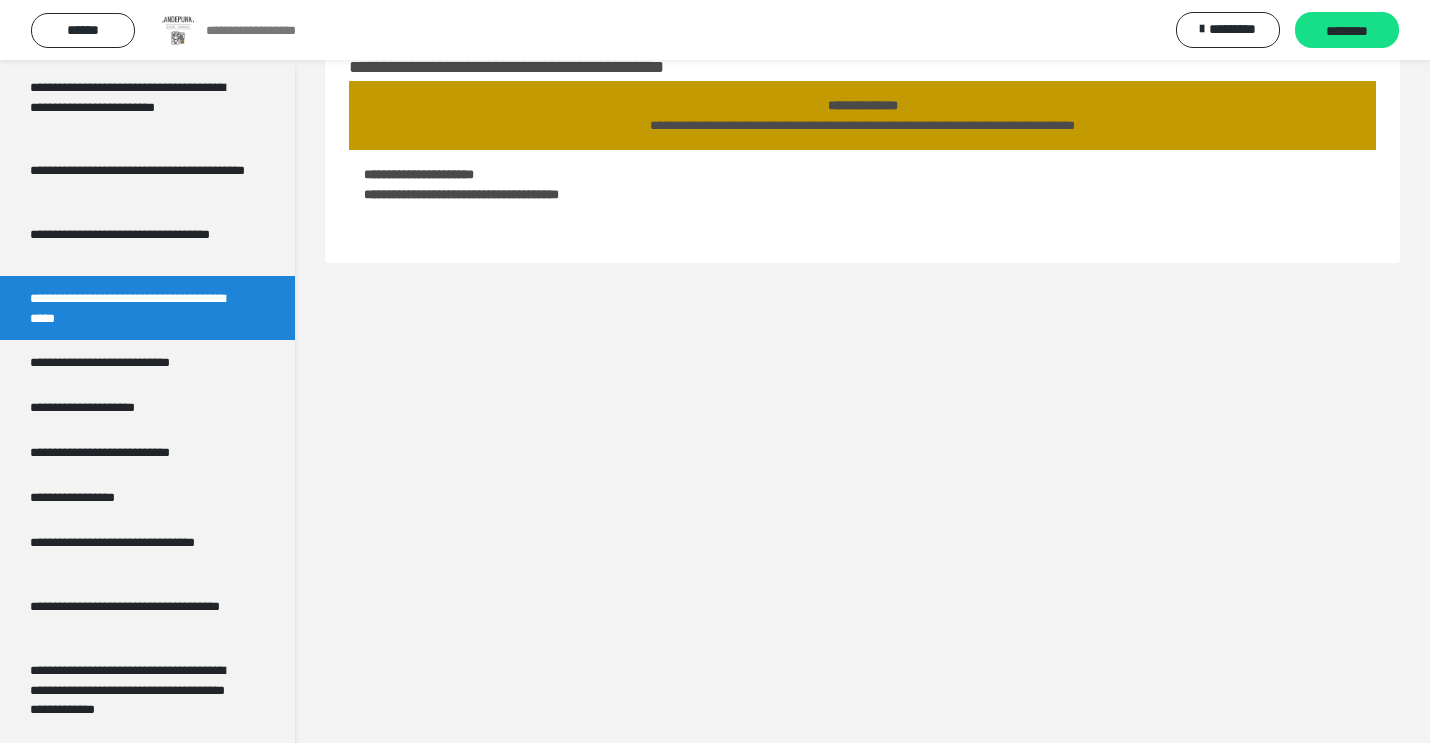 scroll, scrollTop: 60, scrollLeft: 0, axis: vertical 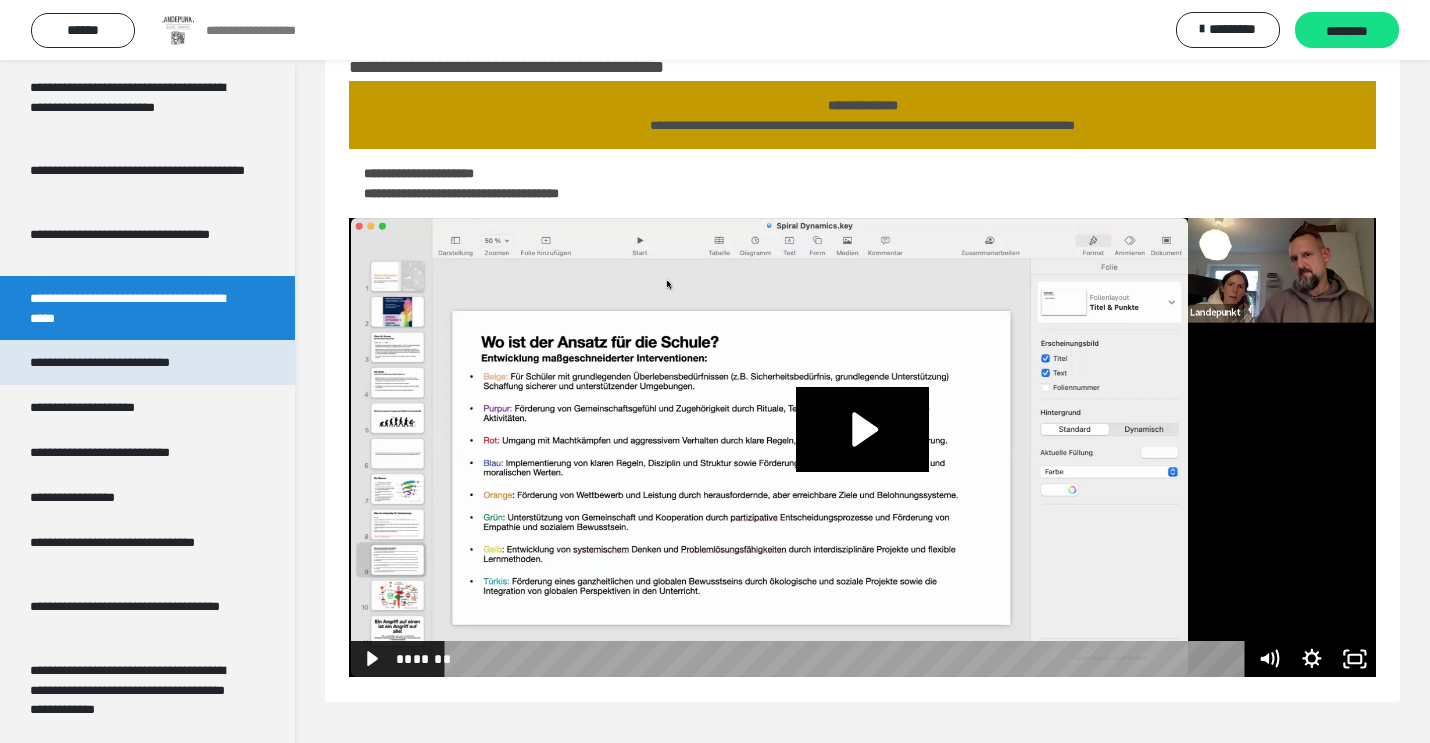 click on "**********" at bounding box center [126, 362] 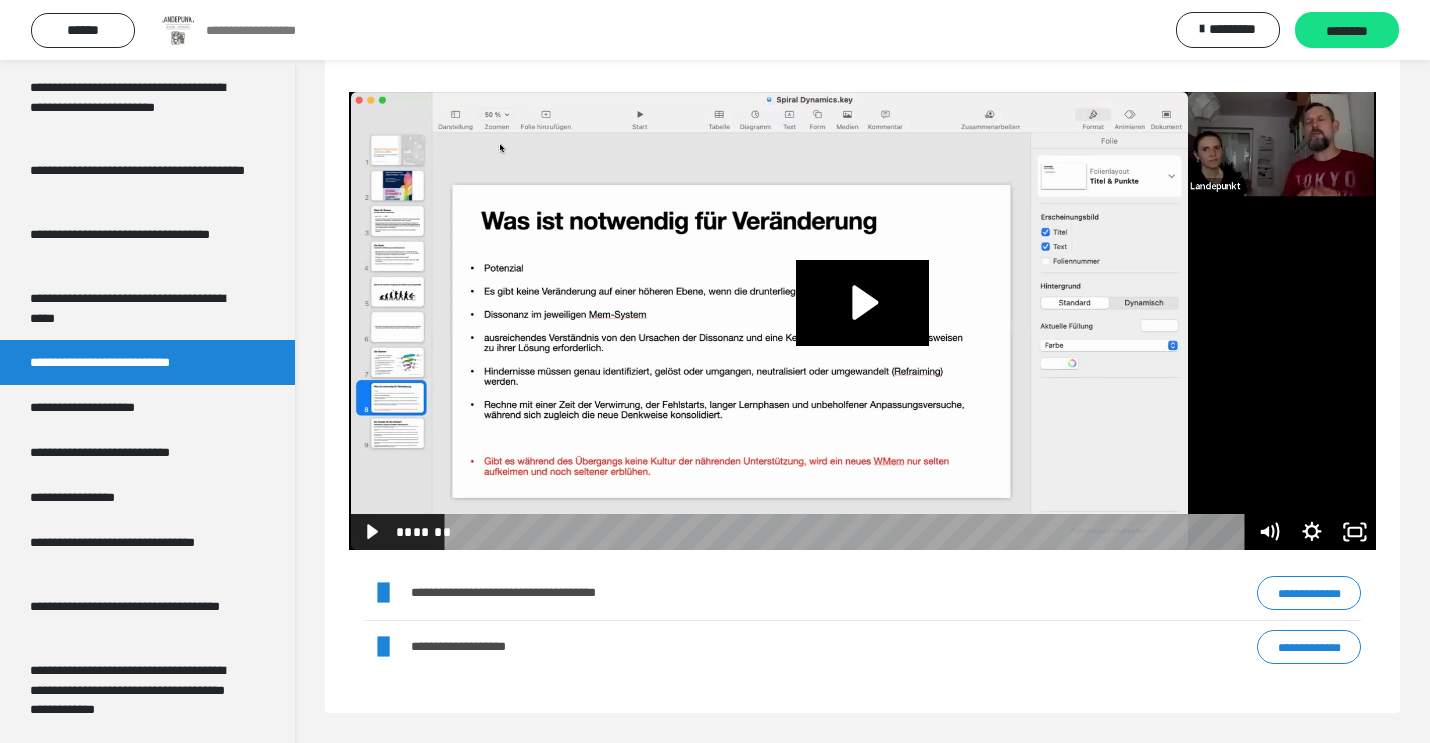 scroll, scrollTop: 256, scrollLeft: 0, axis: vertical 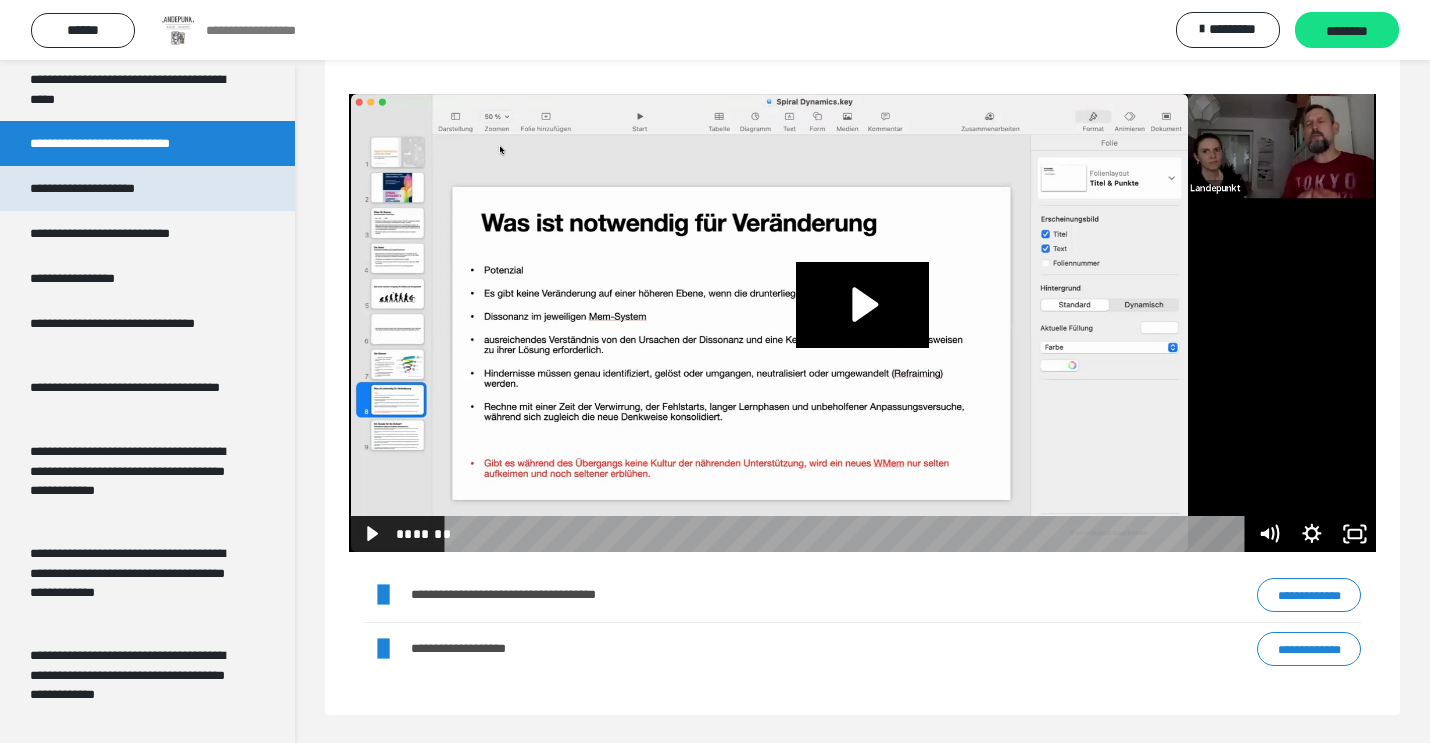 click on "**********" at bounding box center [104, 188] 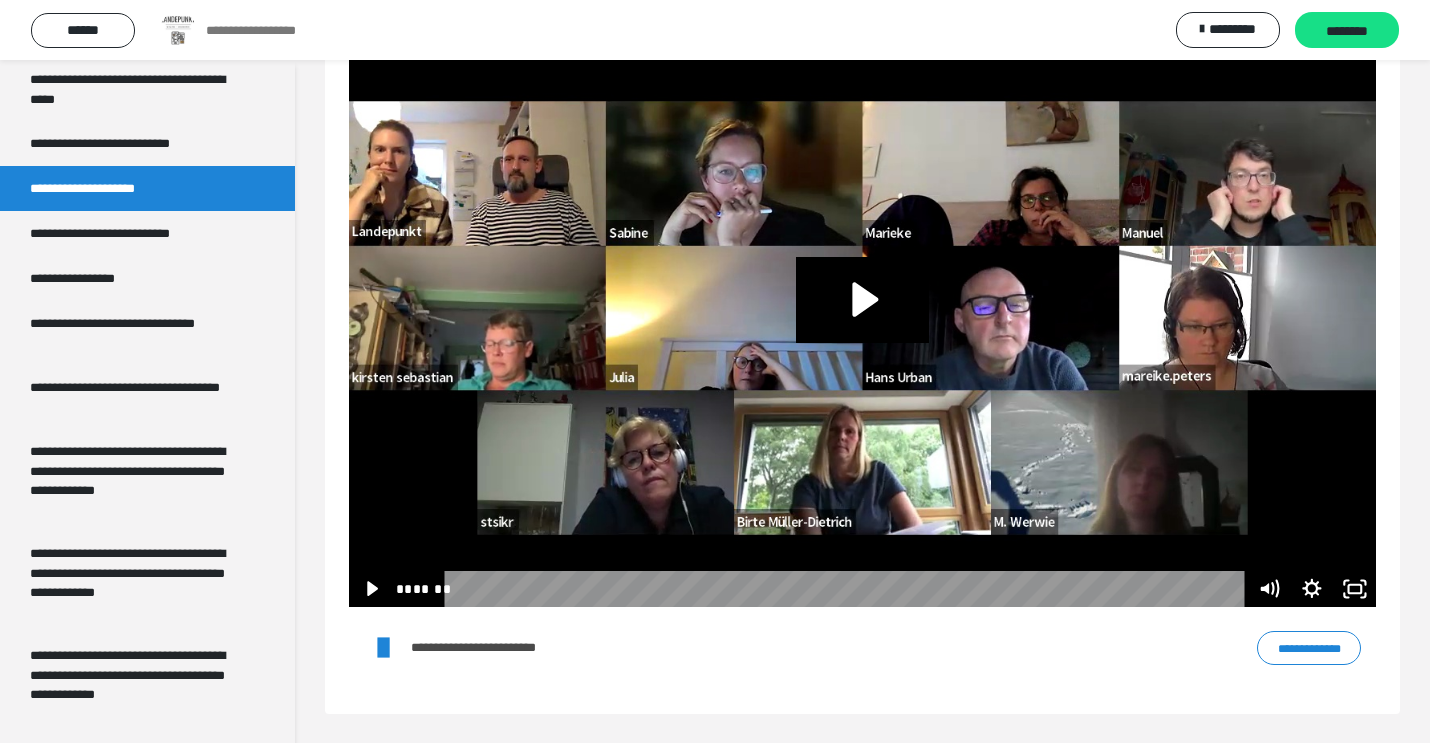 scroll, scrollTop: 249, scrollLeft: 0, axis: vertical 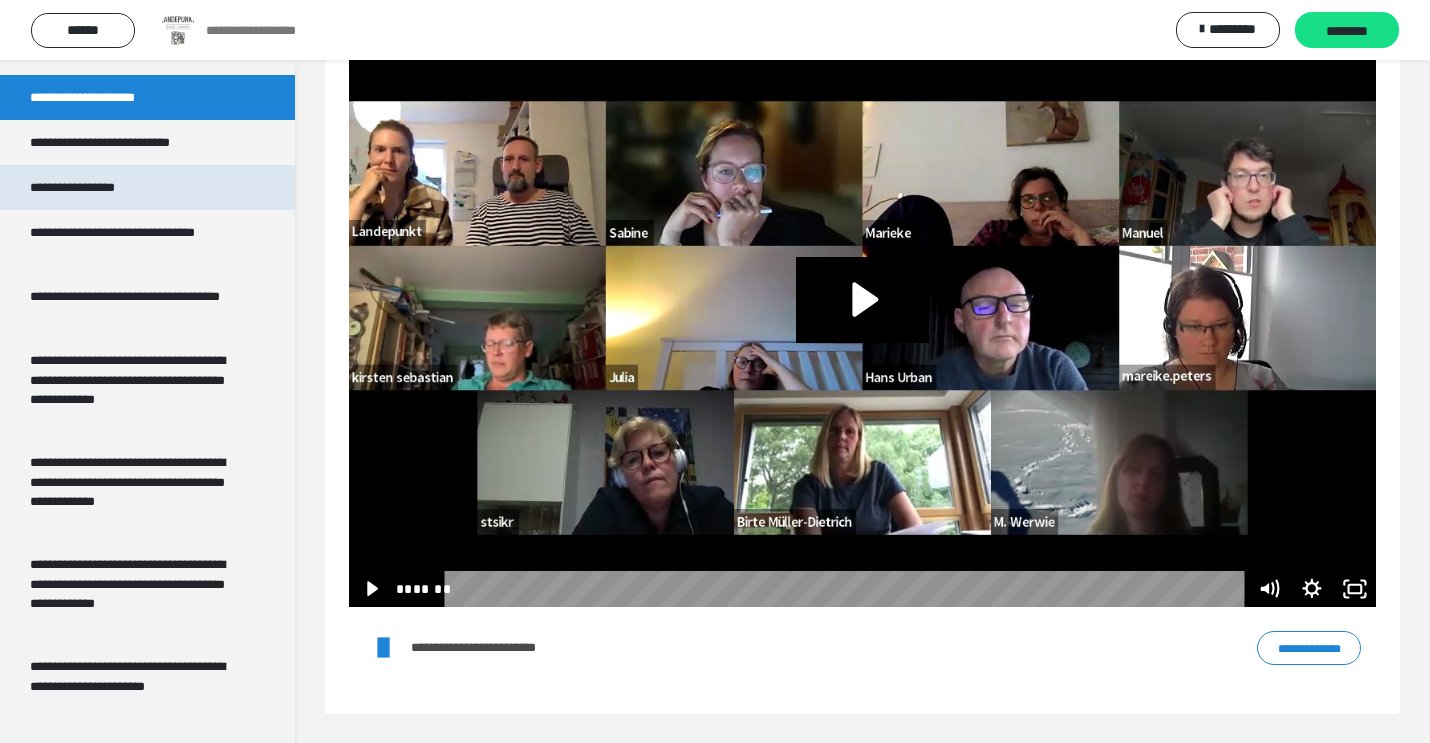 click on "**********" at bounding box center (147, 187) 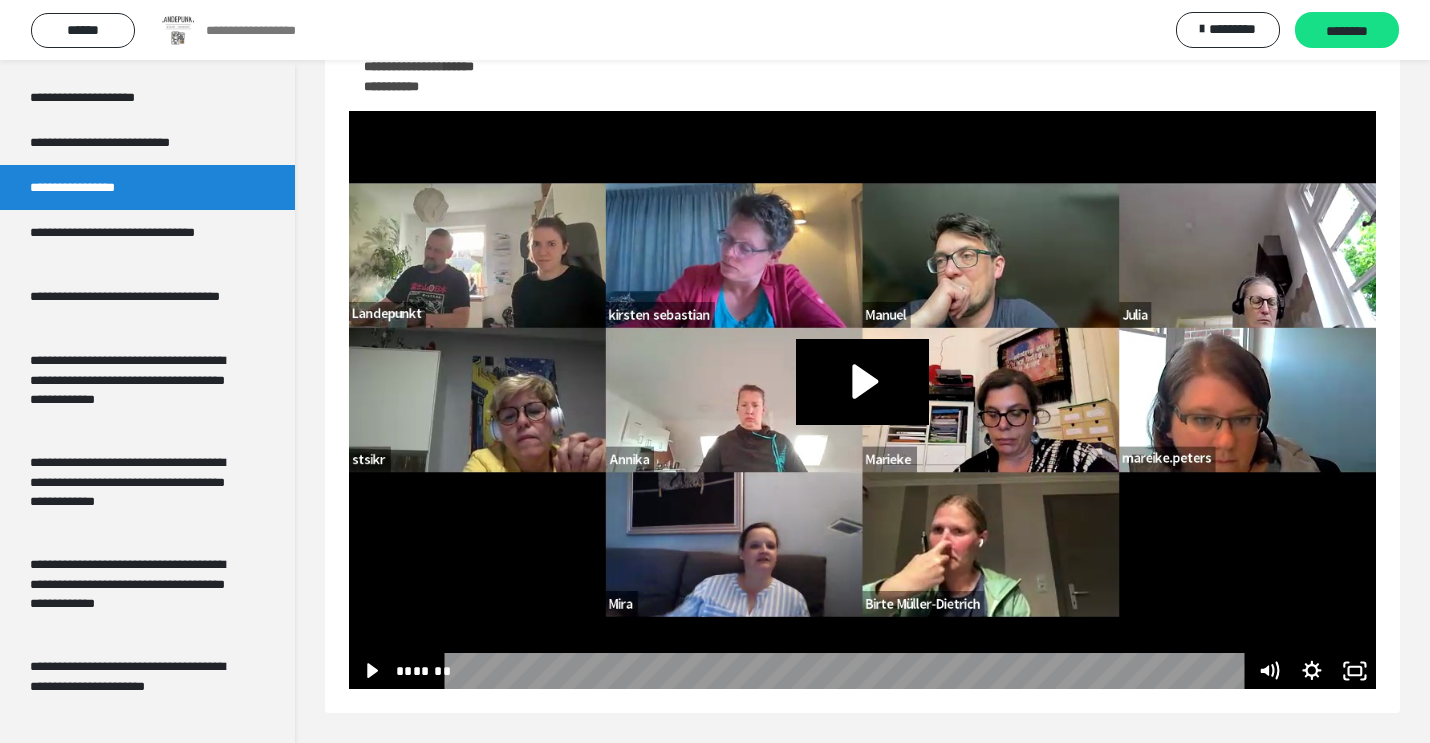 scroll, scrollTop: 166, scrollLeft: 0, axis: vertical 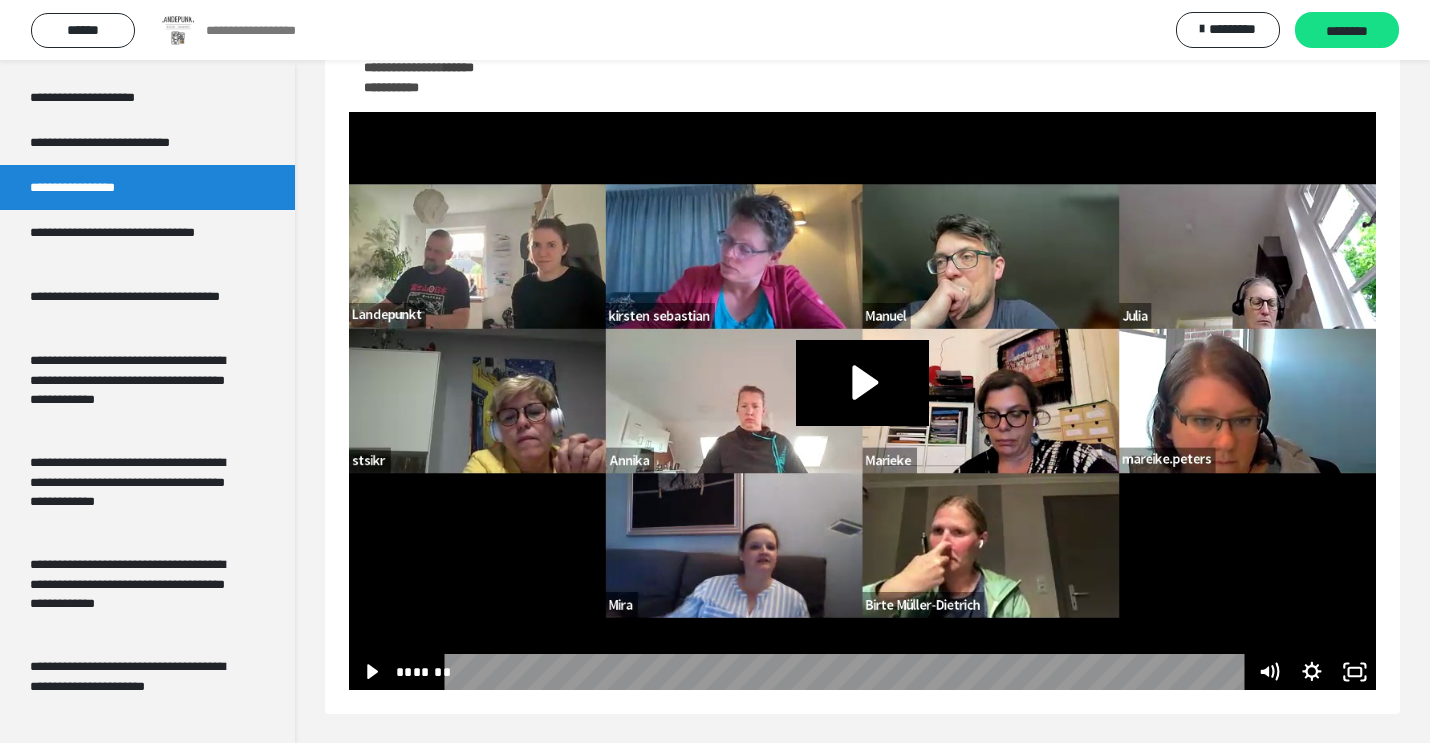 click 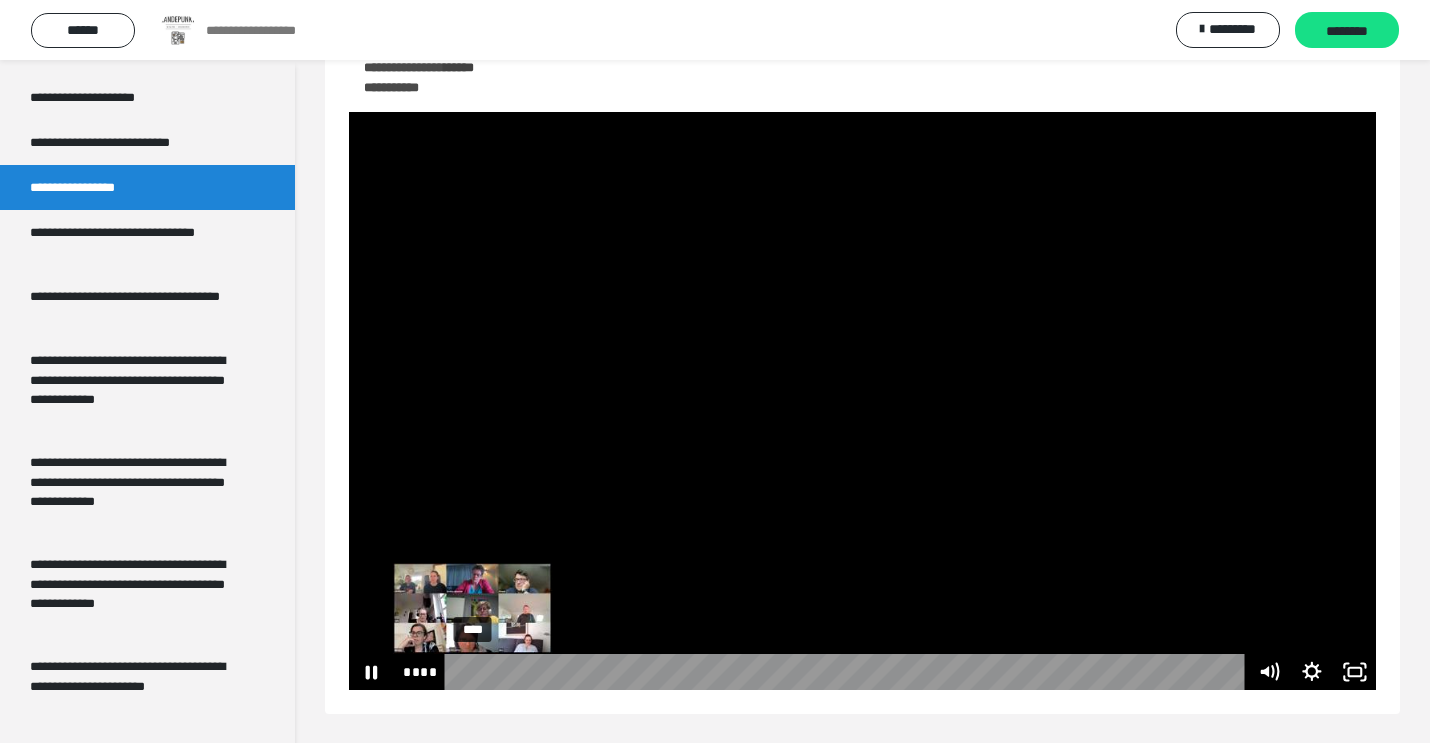 click on "****" at bounding box center [848, 672] 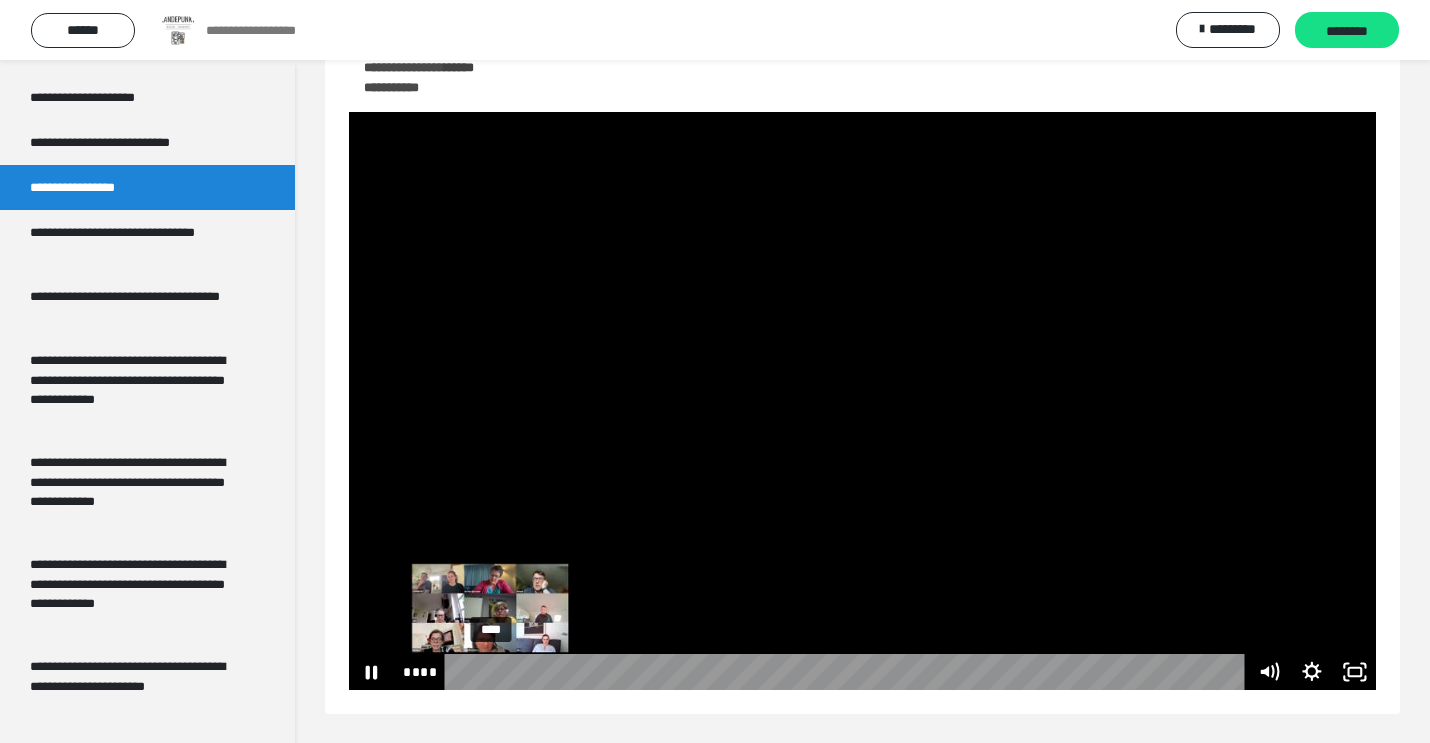 click on "****" at bounding box center (848, 672) 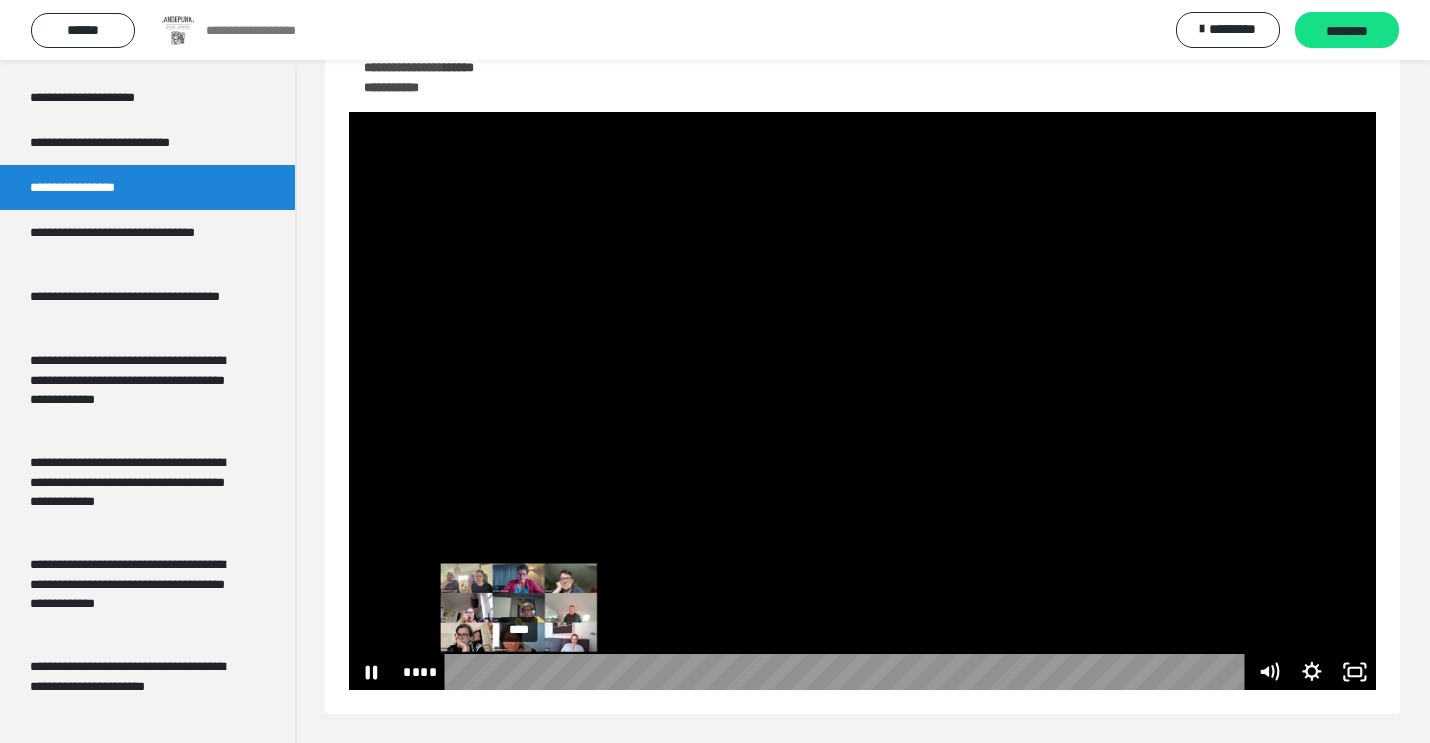 click on "****" at bounding box center [848, 672] 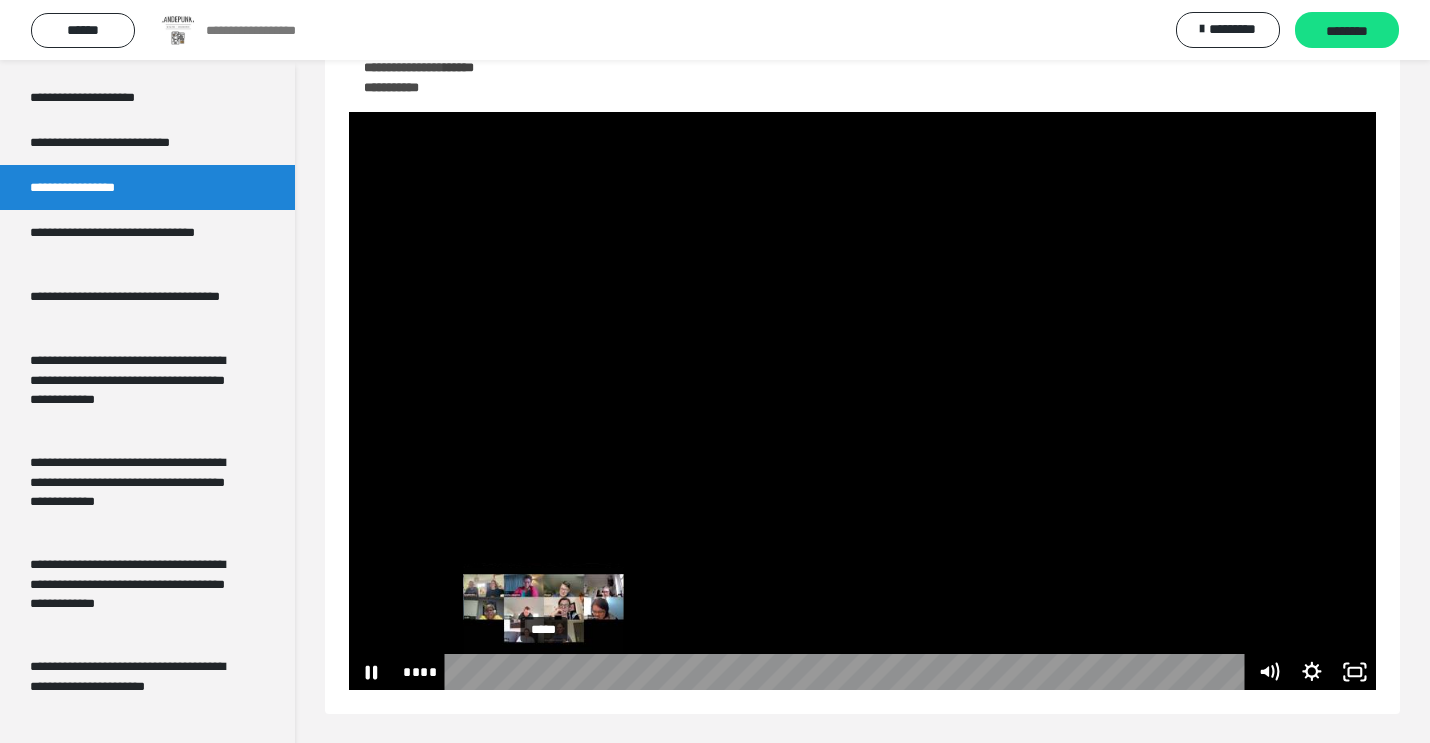 click on "*****" at bounding box center [848, 672] 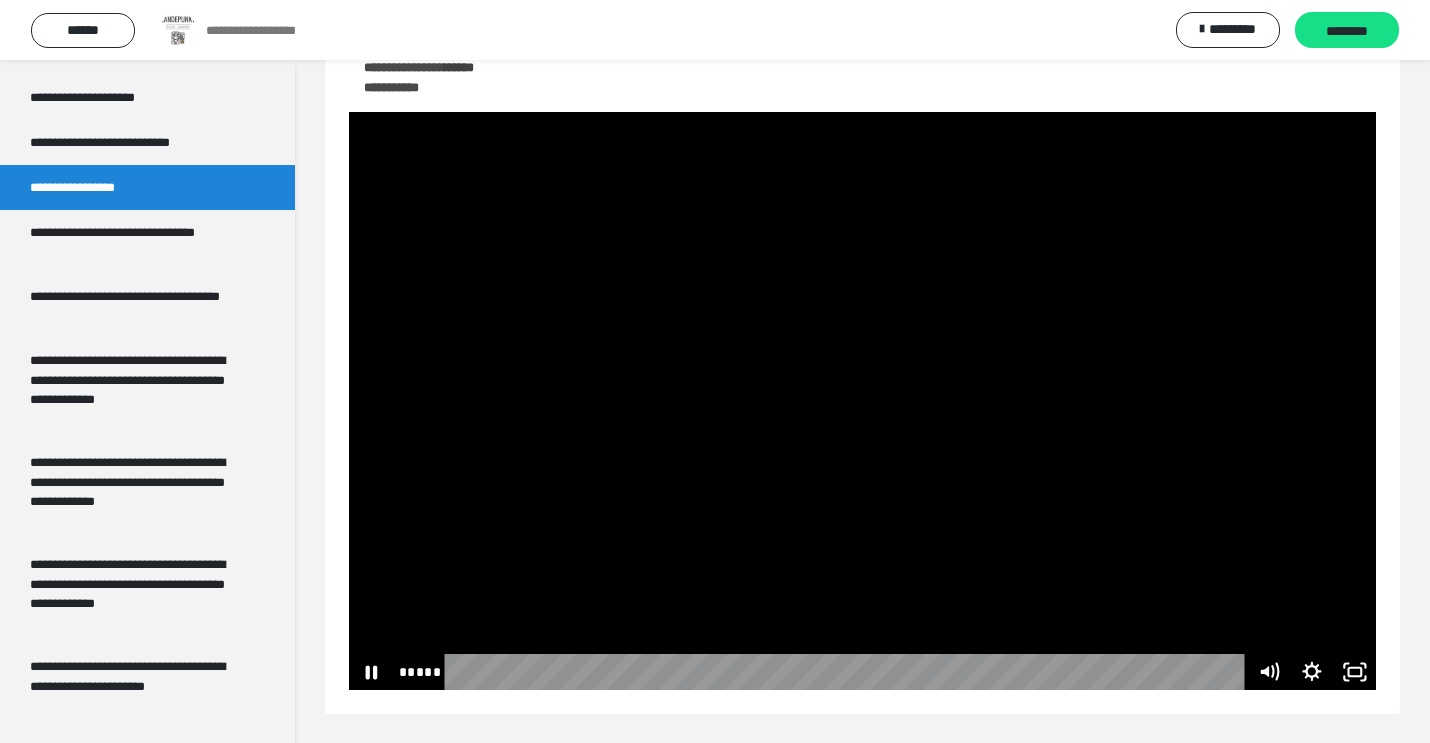 click 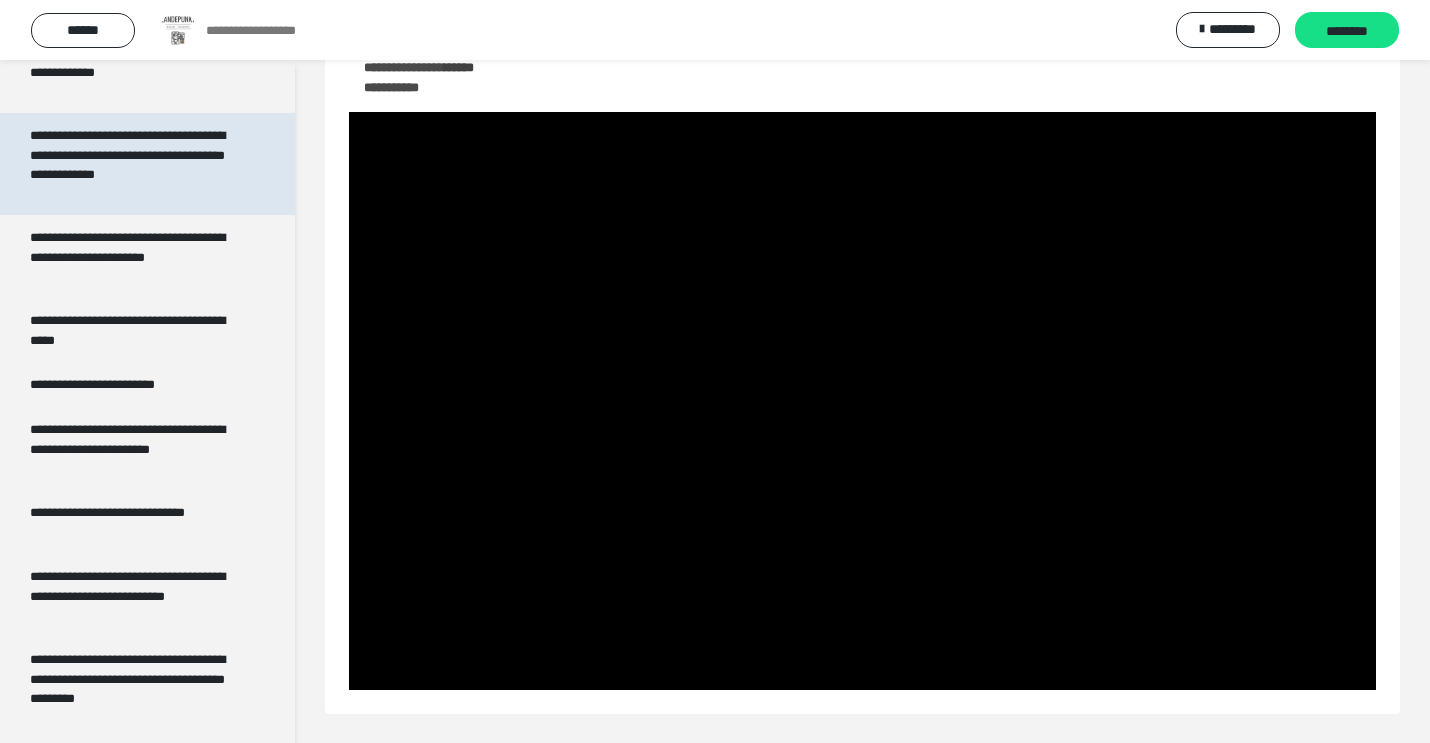 scroll, scrollTop: 3402, scrollLeft: 0, axis: vertical 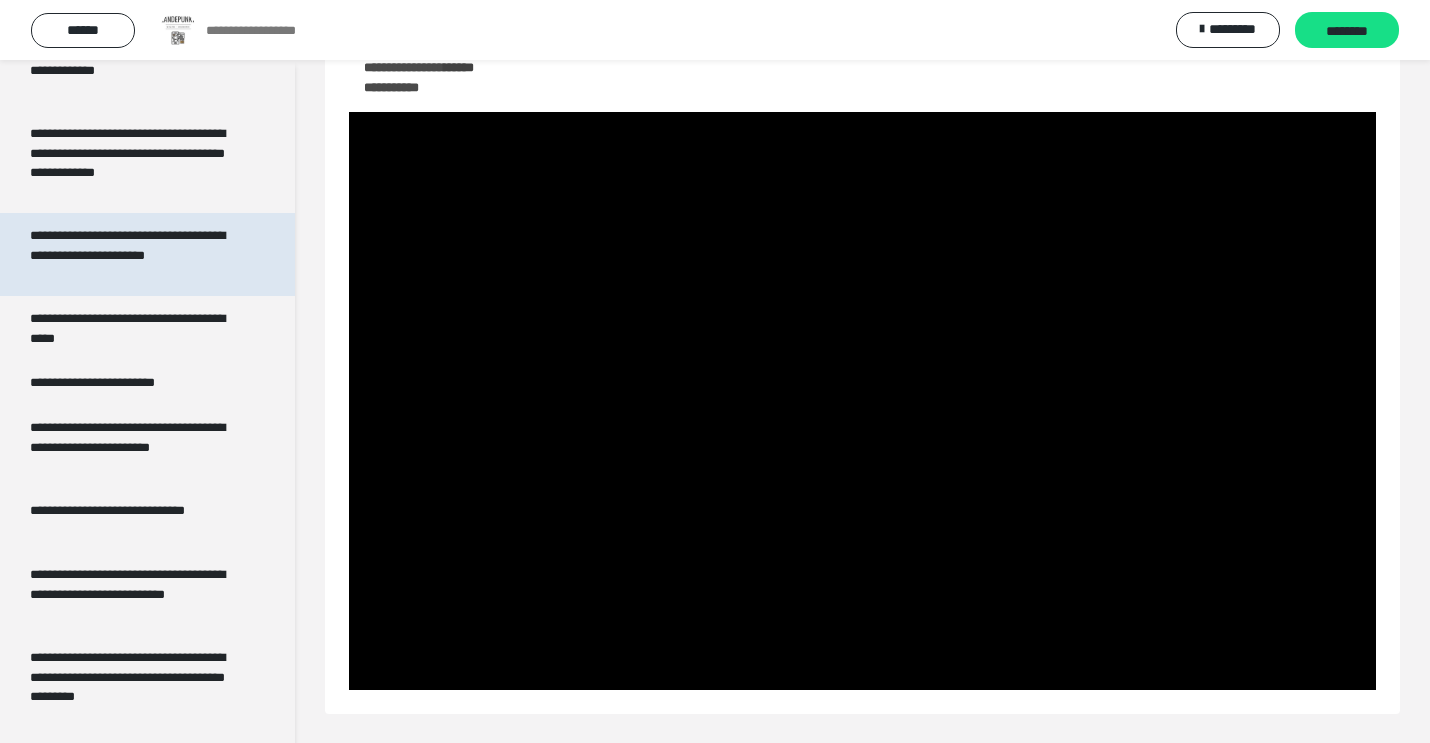 click on "**********" at bounding box center (139, 254) 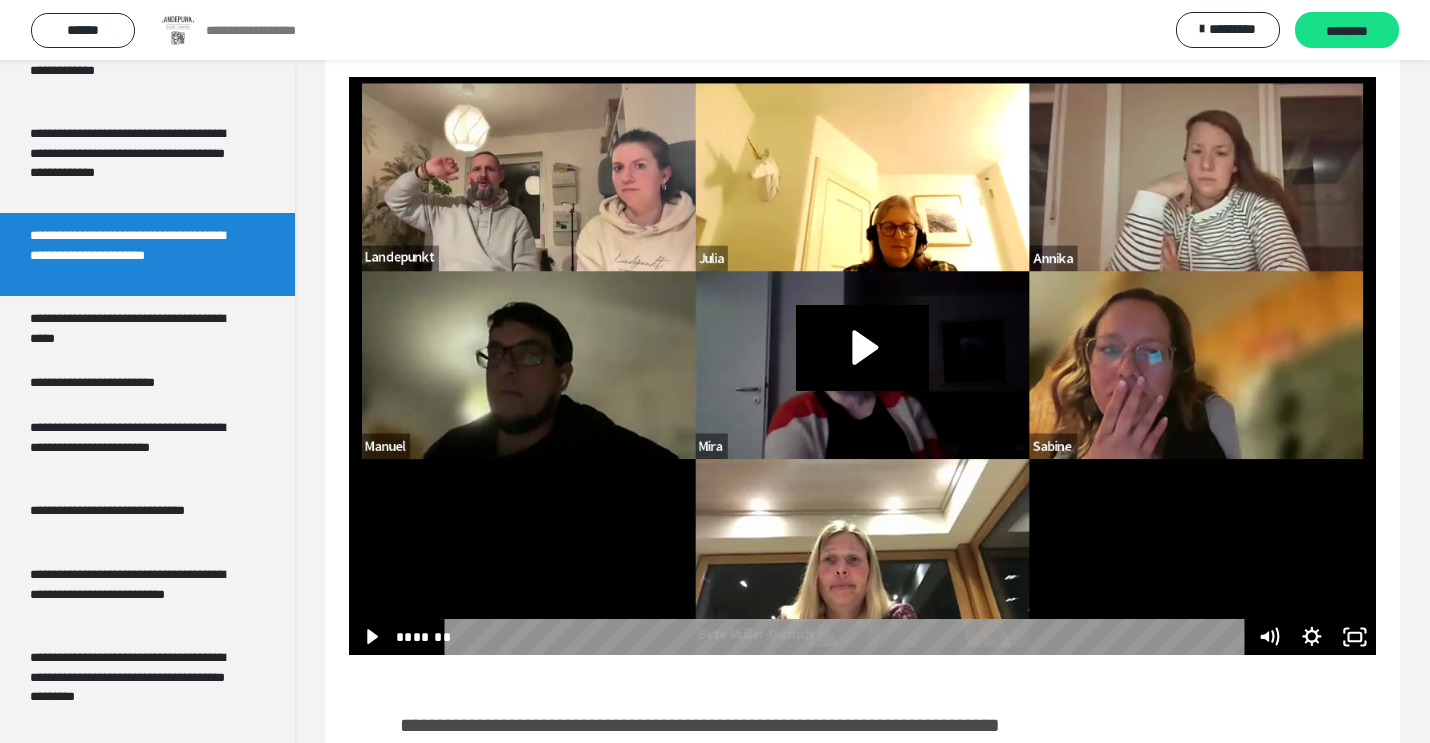 scroll, scrollTop: 209, scrollLeft: 0, axis: vertical 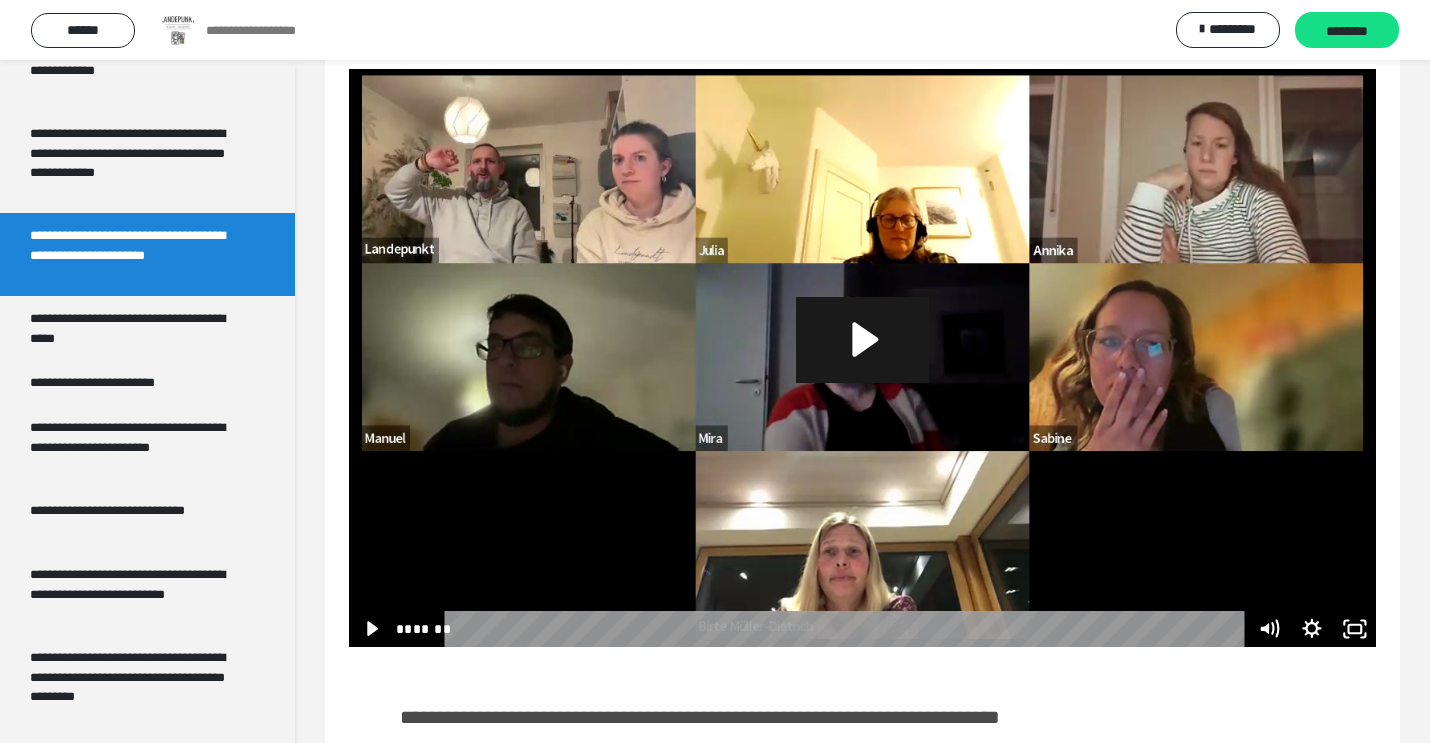 click 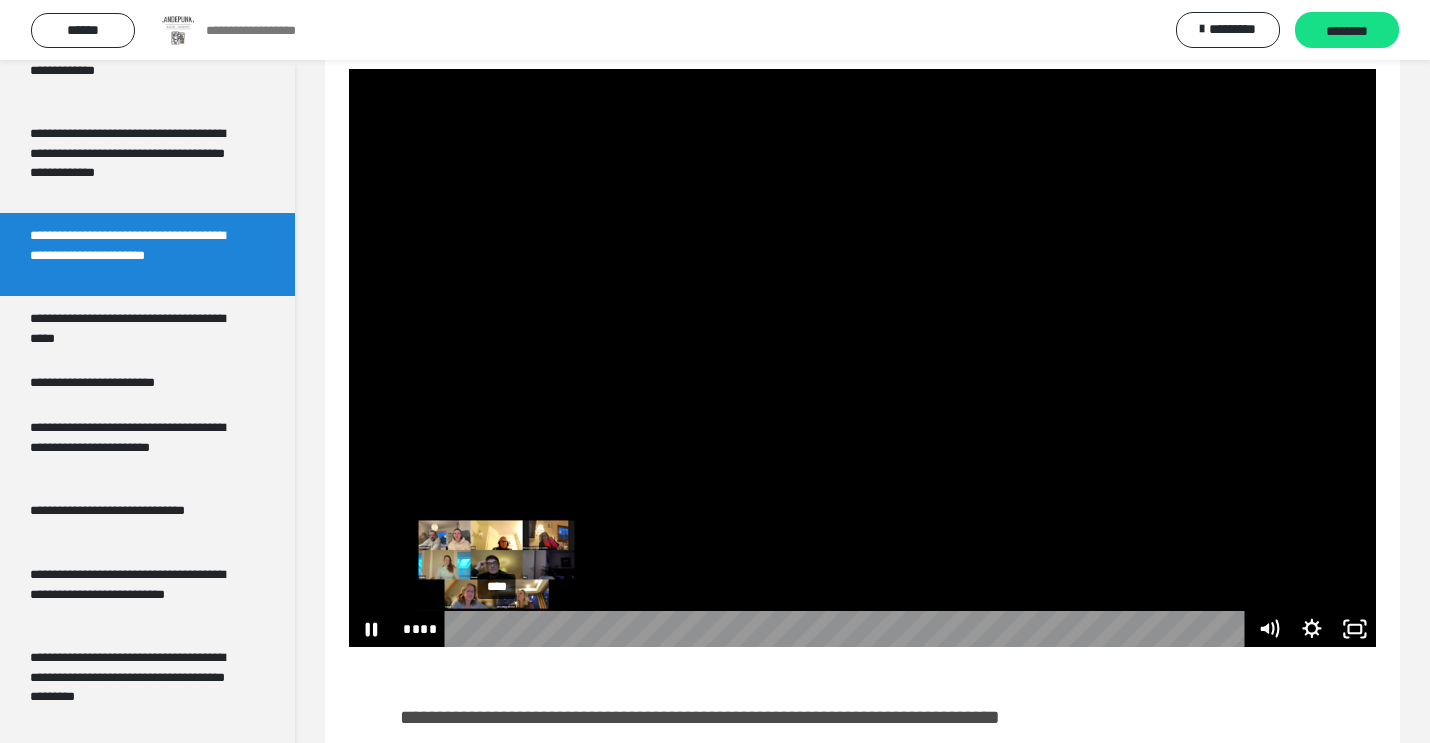 click on "****" at bounding box center (848, 629) 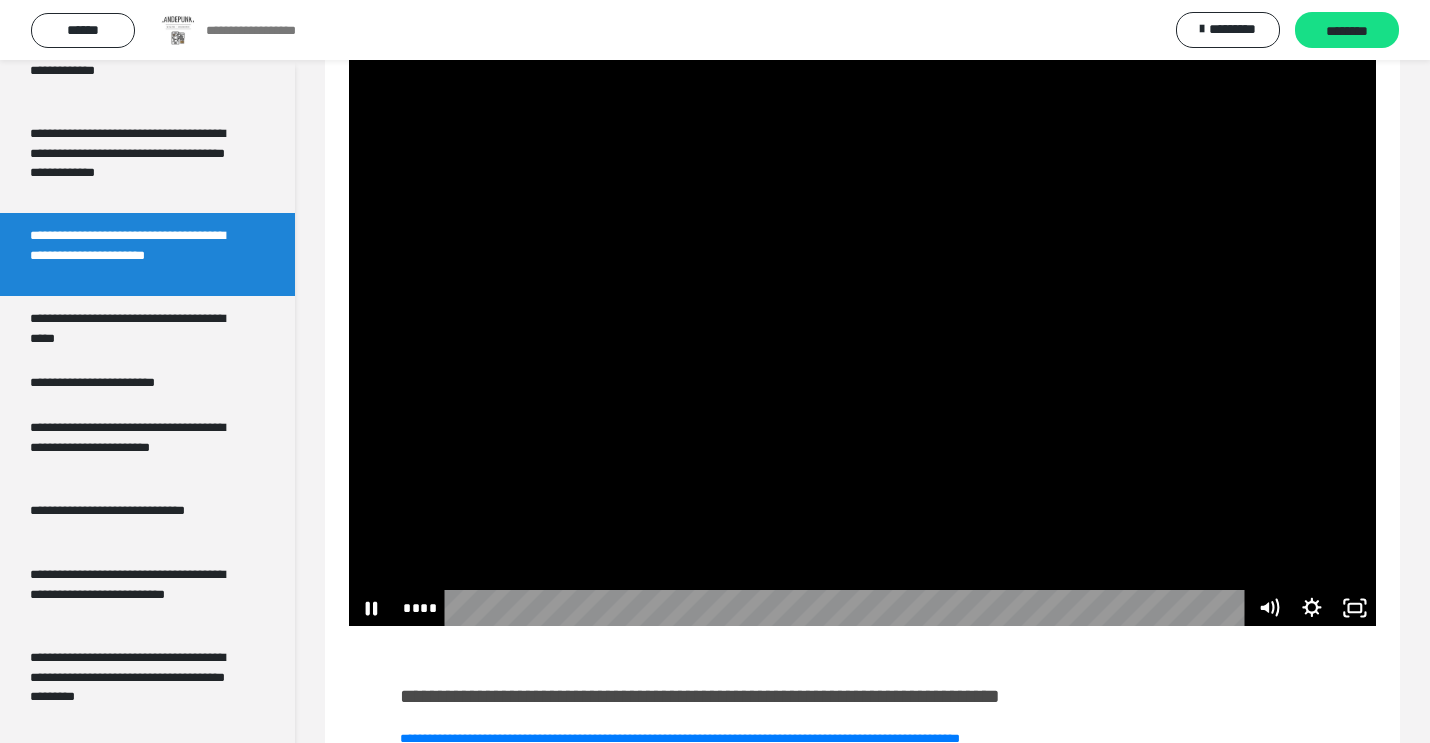 scroll, scrollTop: 232, scrollLeft: 0, axis: vertical 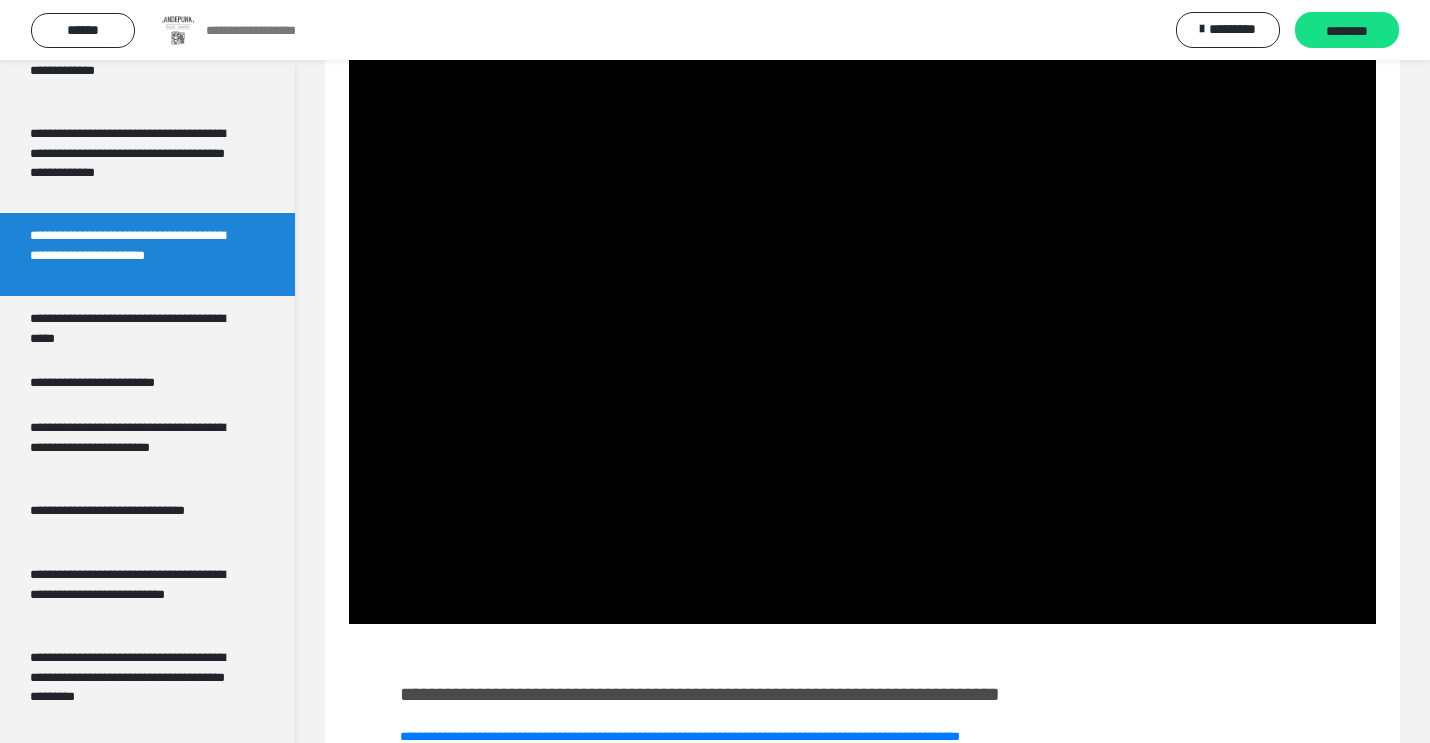 click on "**********" at bounding box center [862, 719] 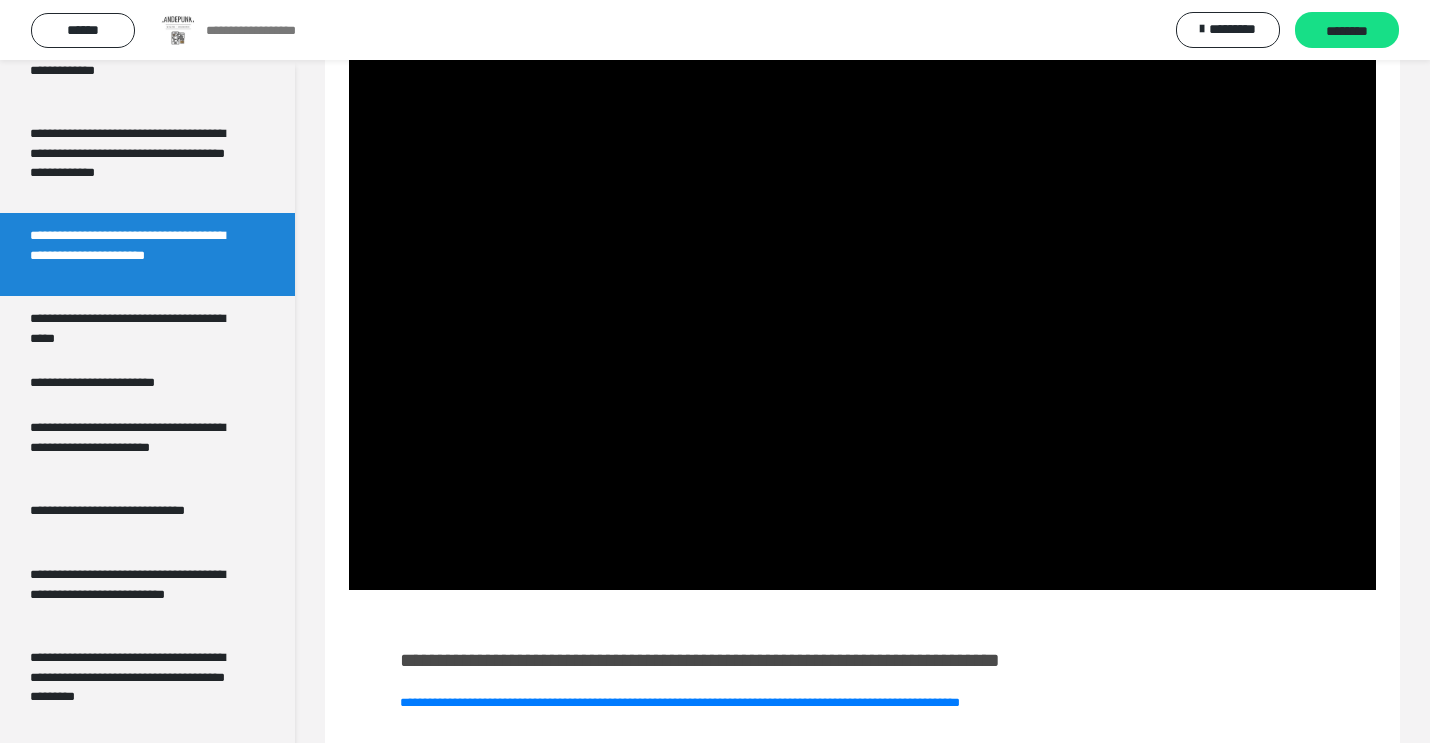 scroll, scrollTop: 258, scrollLeft: 0, axis: vertical 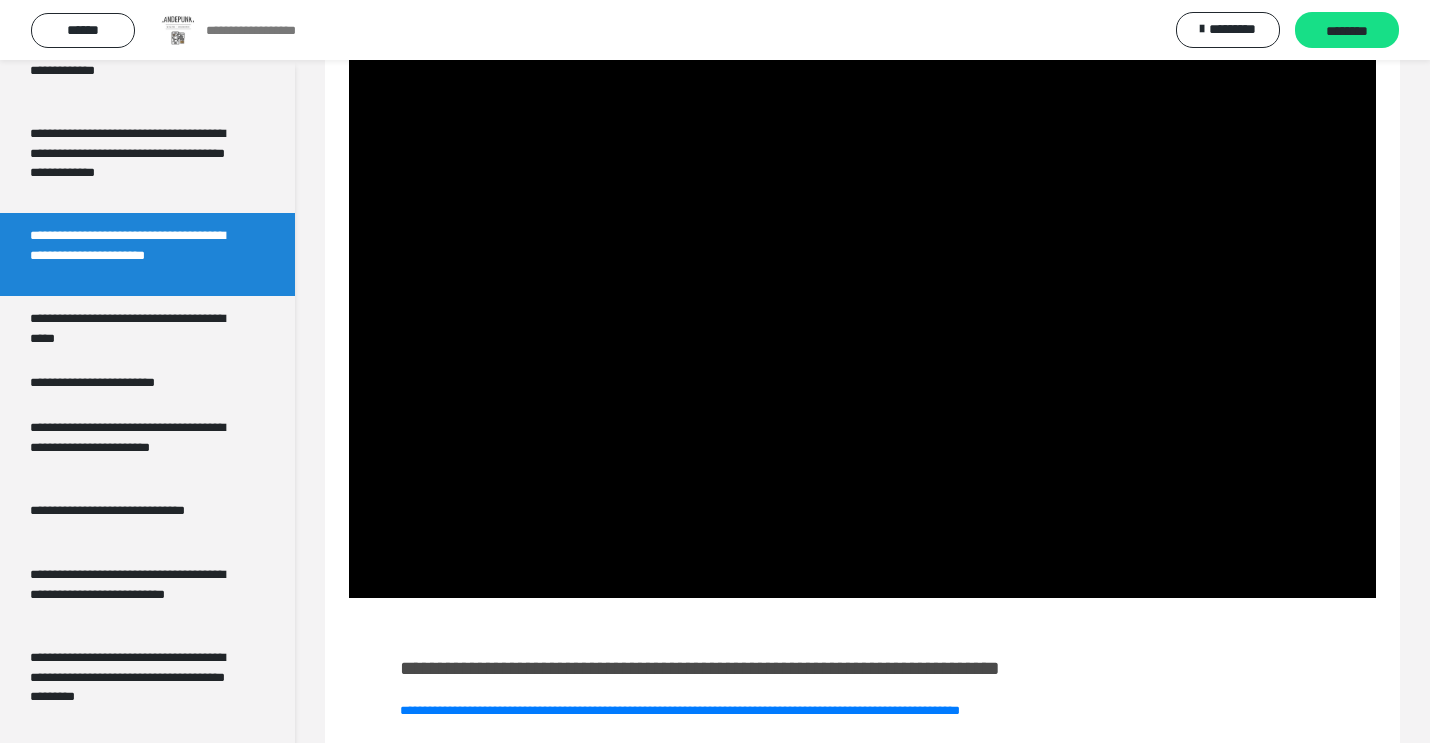 click on "**********" at bounding box center (862, 693) 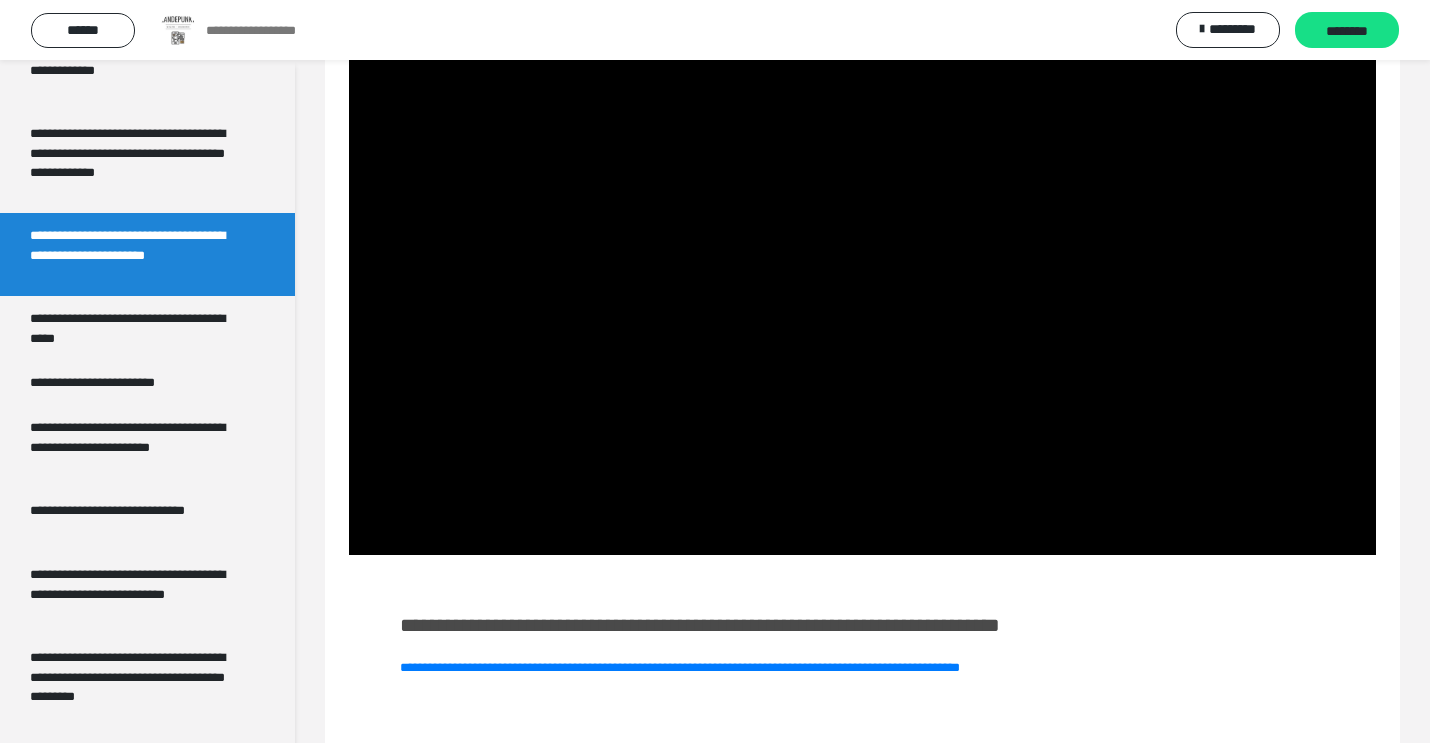 scroll, scrollTop: 303, scrollLeft: 0, axis: vertical 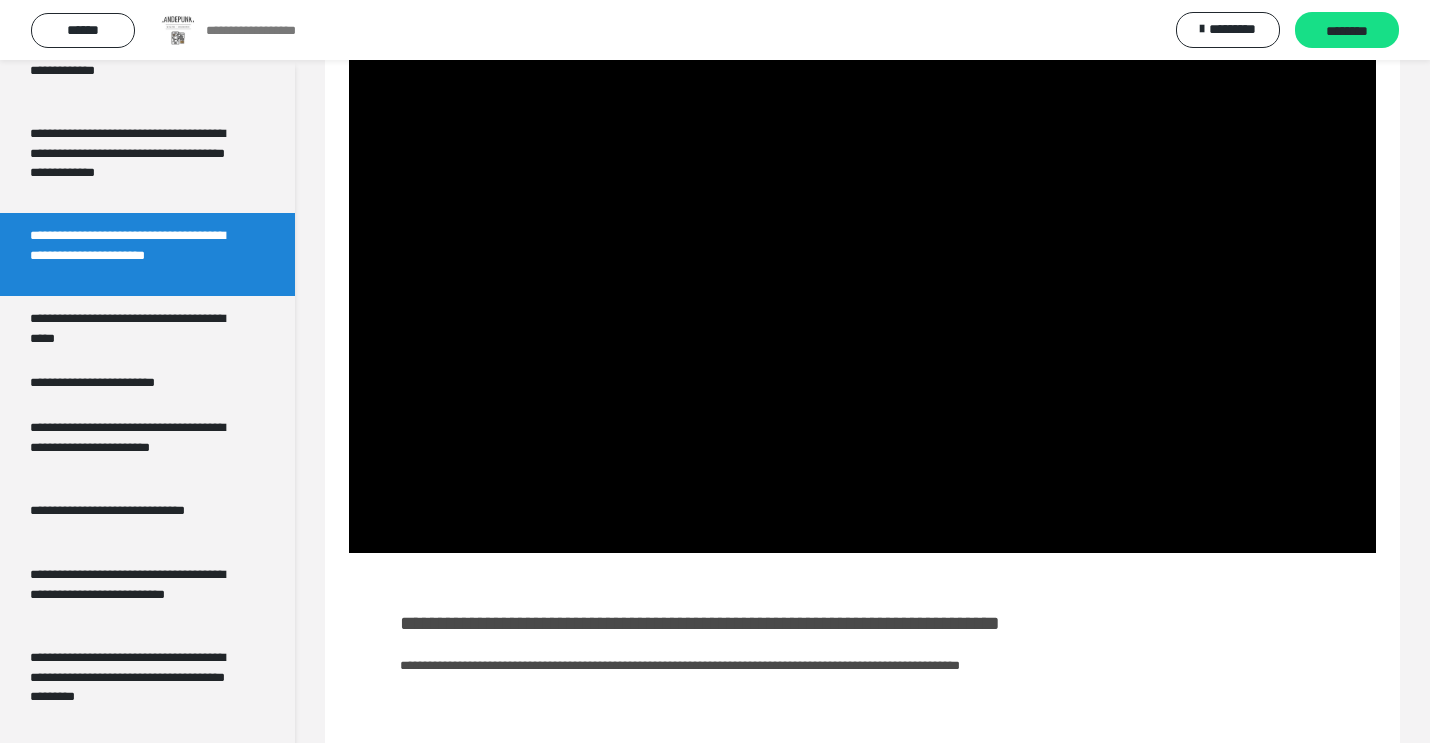 click on "**********" at bounding box center (680, 665) 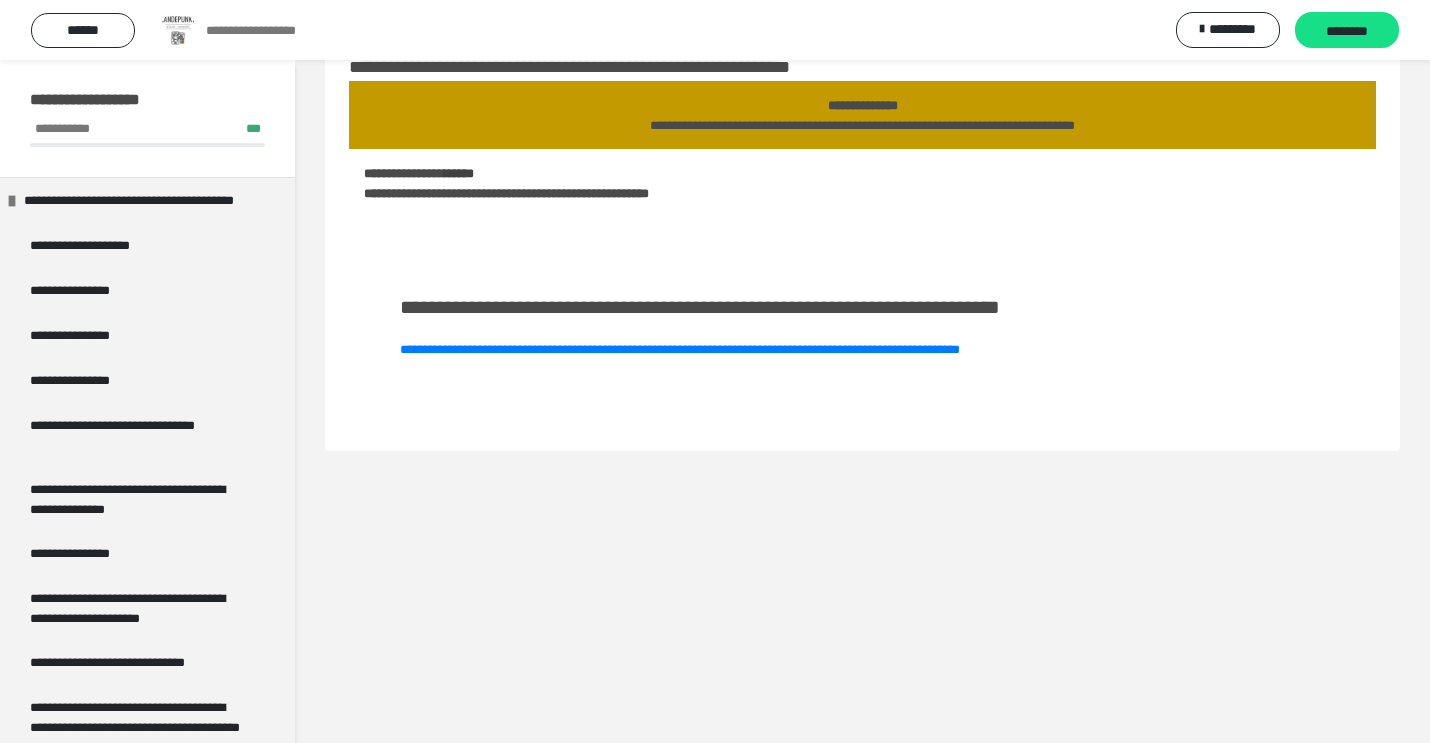 scroll, scrollTop: 303, scrollLeft: 0, axis: vertical 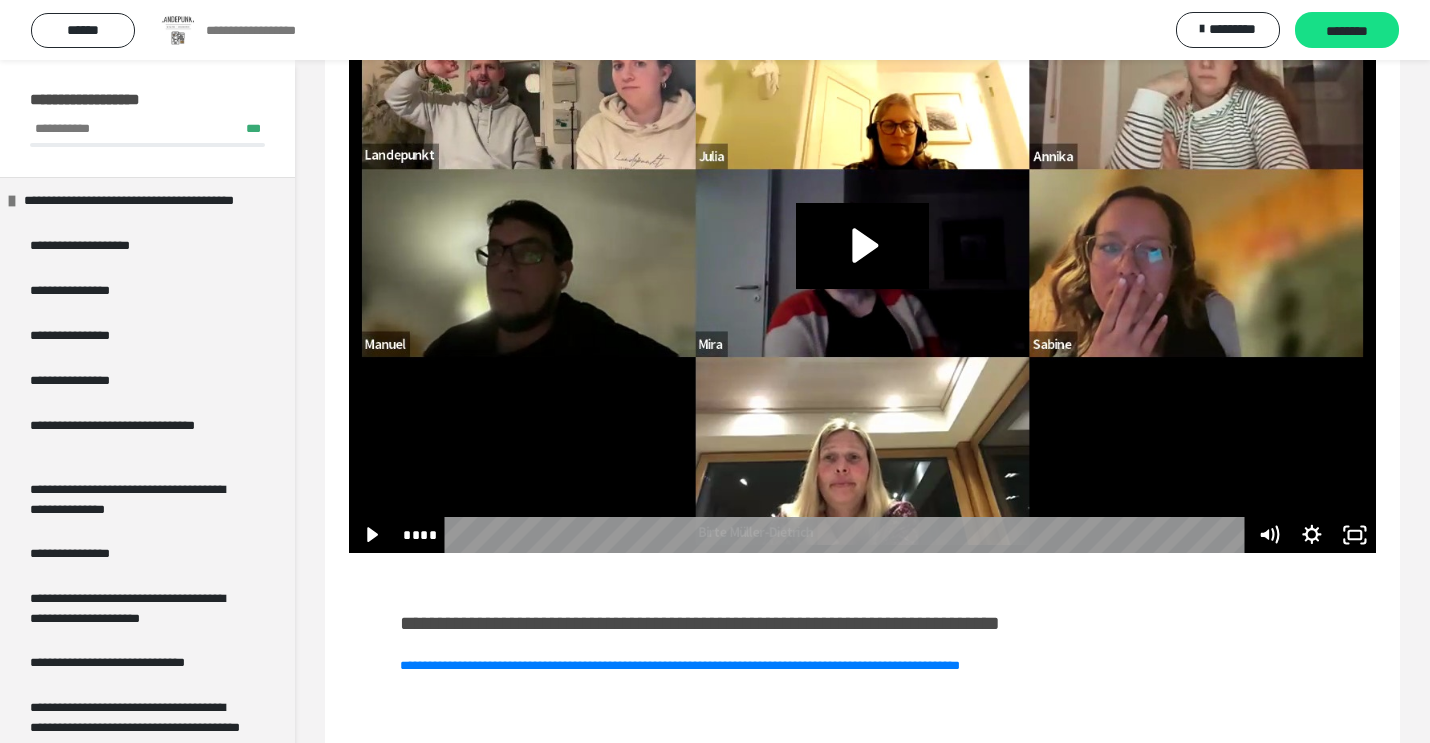 click on "**********" at bounding box center (862, 648) 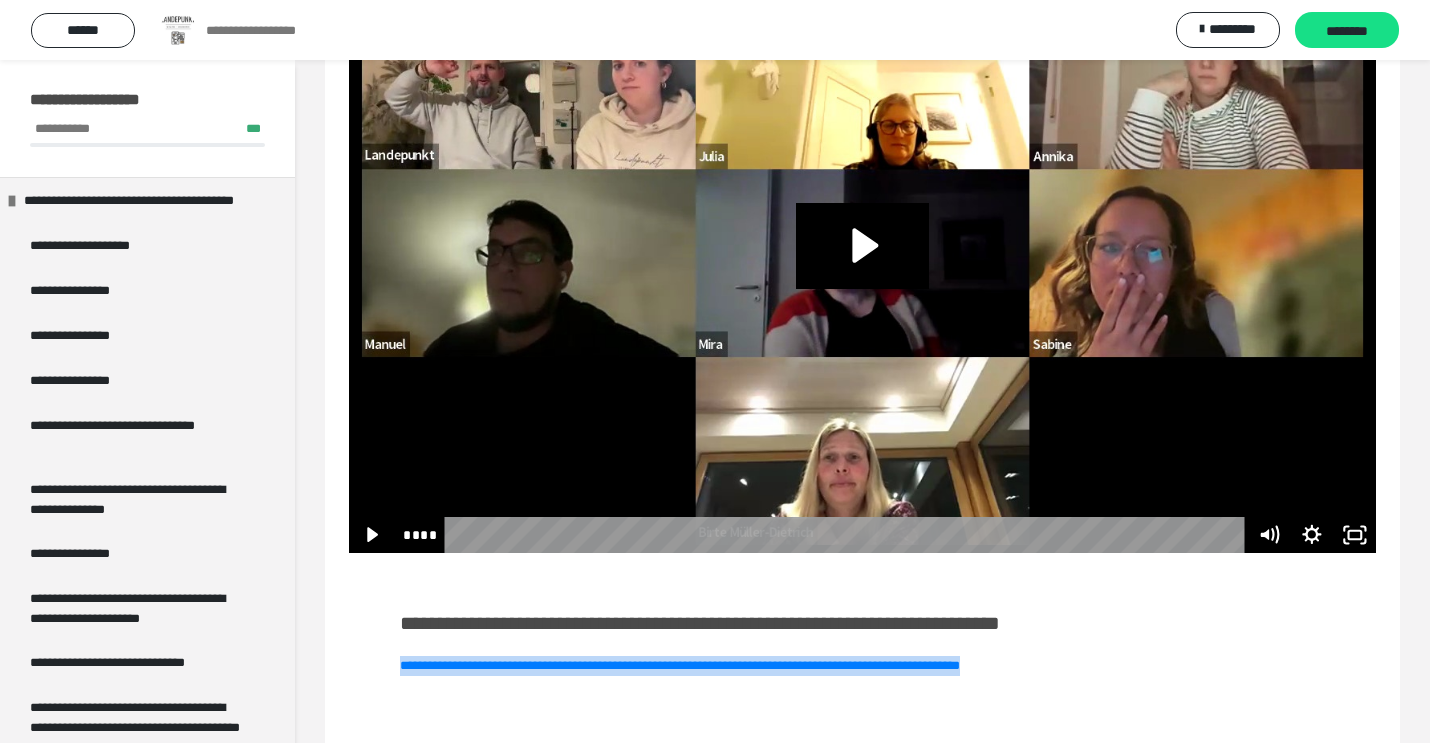 drag, startPoint x: 390, startPoint y: 664, endPoint x: 1230, endPoint y: 662, distance: 840.0024 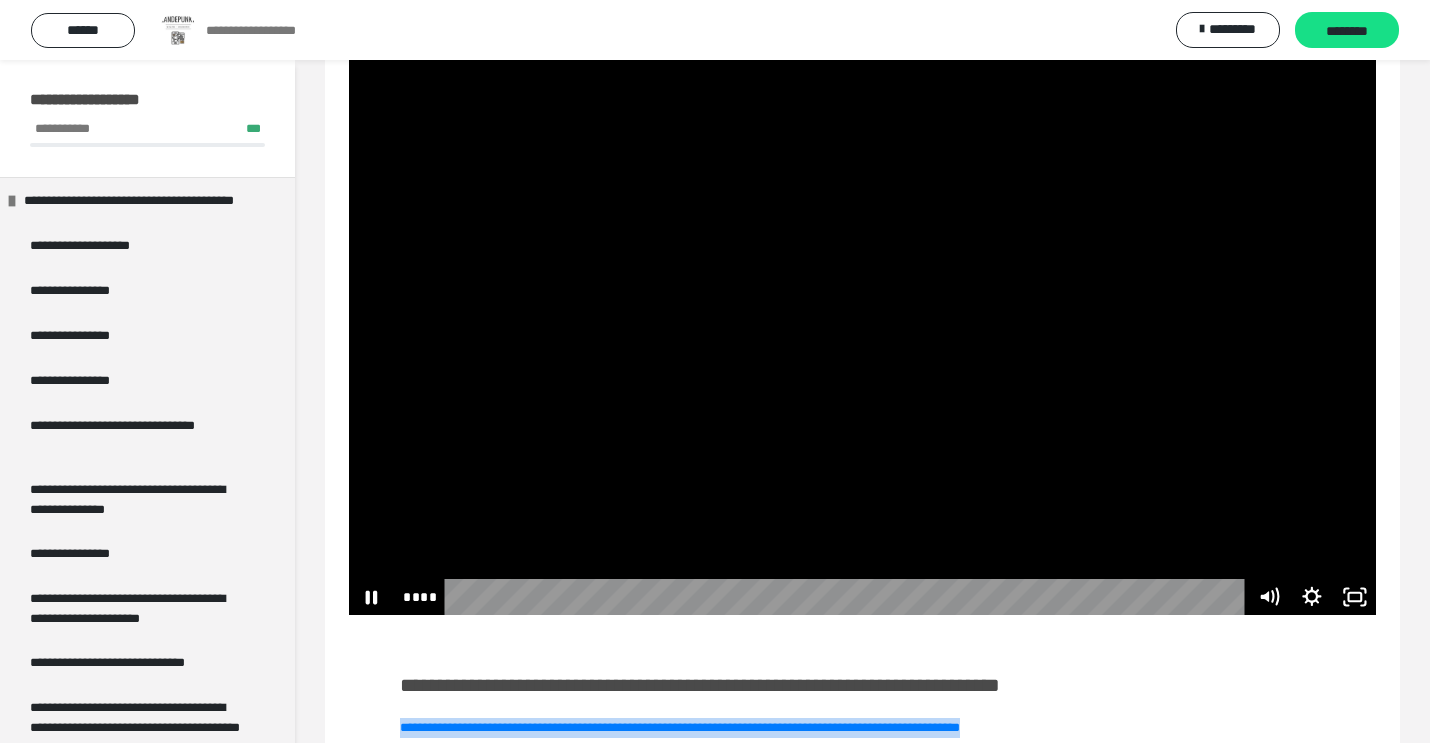 scroll, scrollTop: 236, scrollLeft: 0, axis: vertical 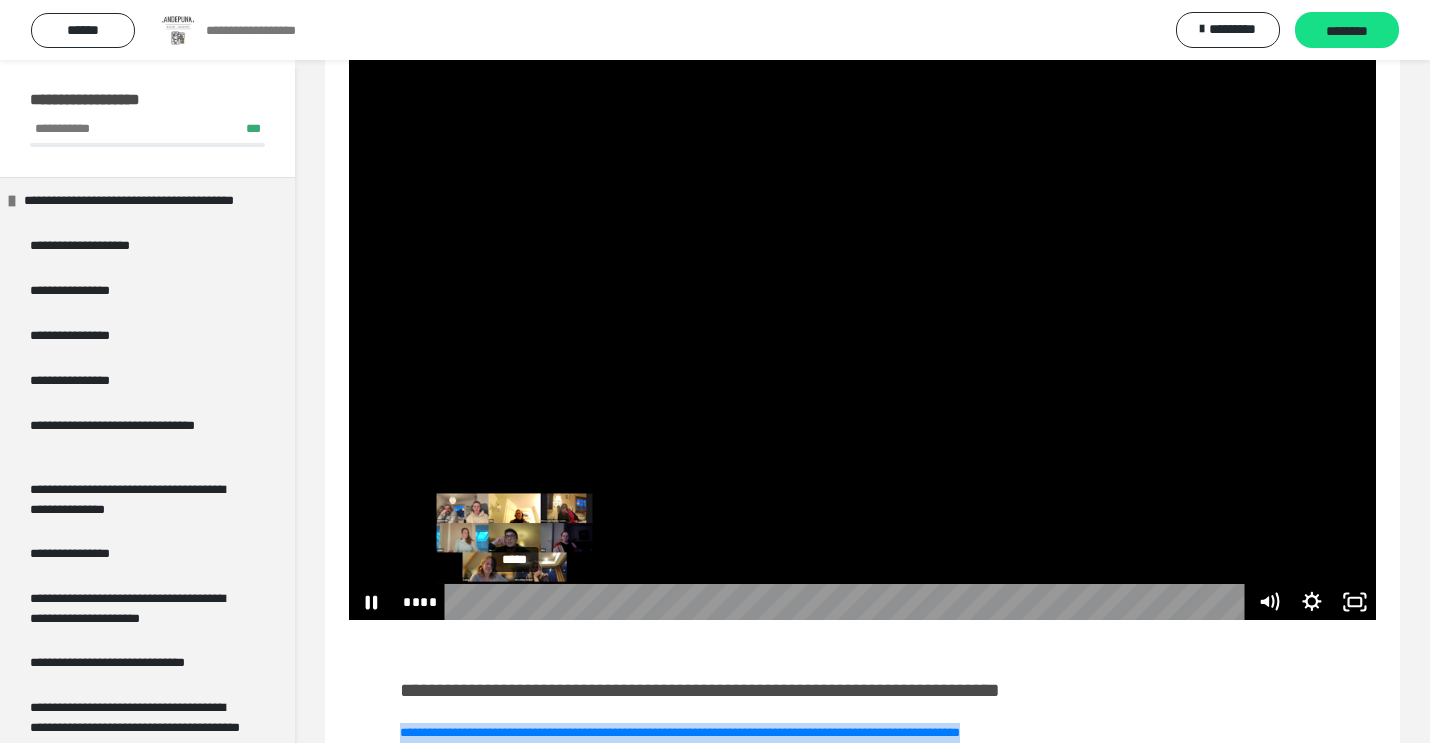 click on "*****" at bounding box center (848, 602) 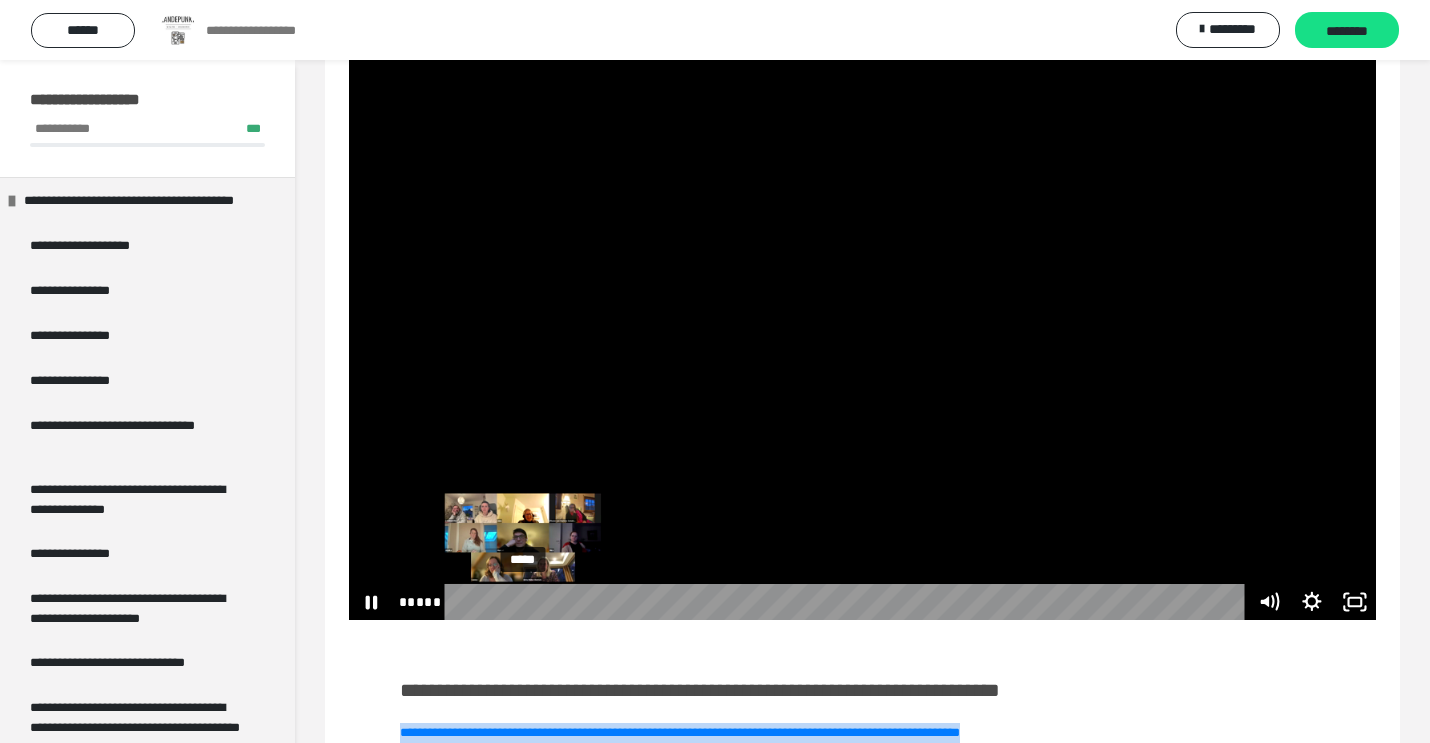 click on "*****" at bounding box center (848, 602) 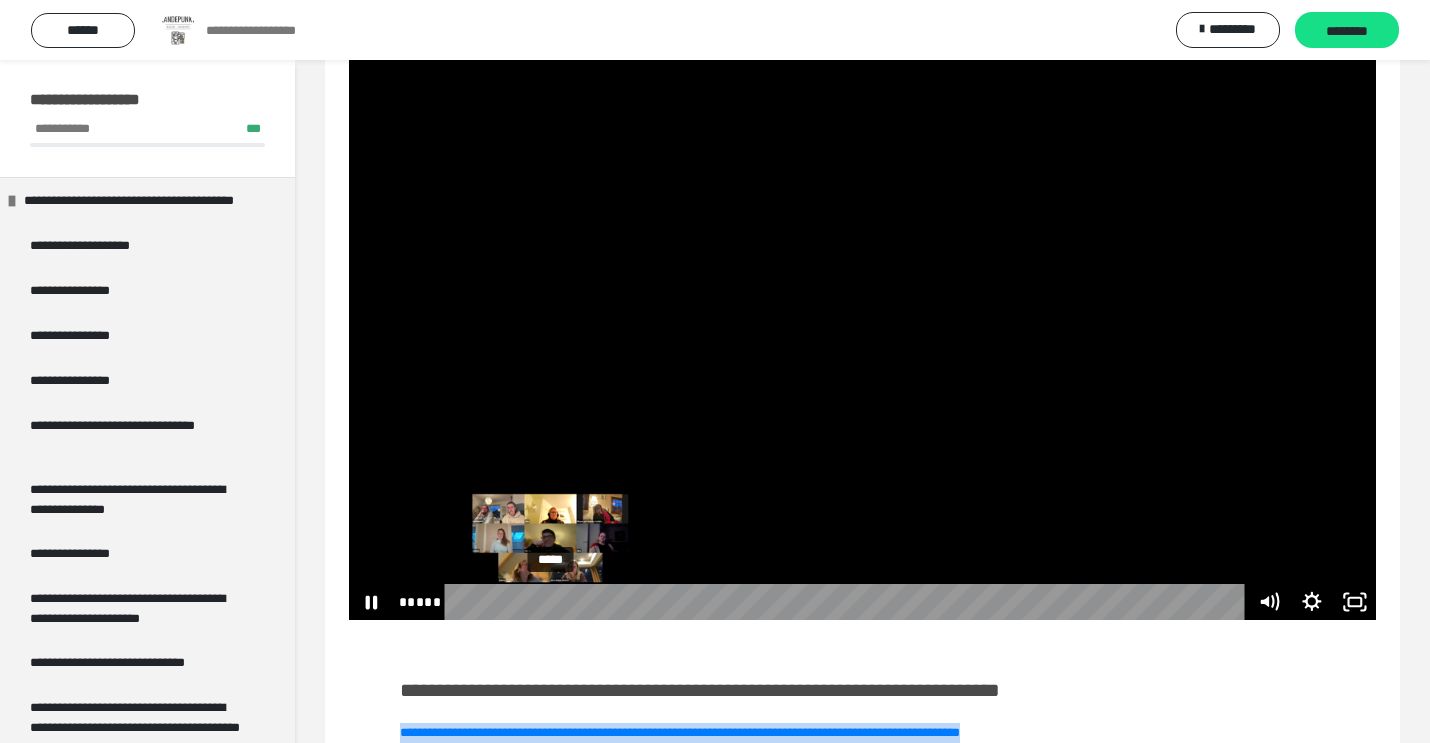 click on "*****" at bounding box center (848, 602) 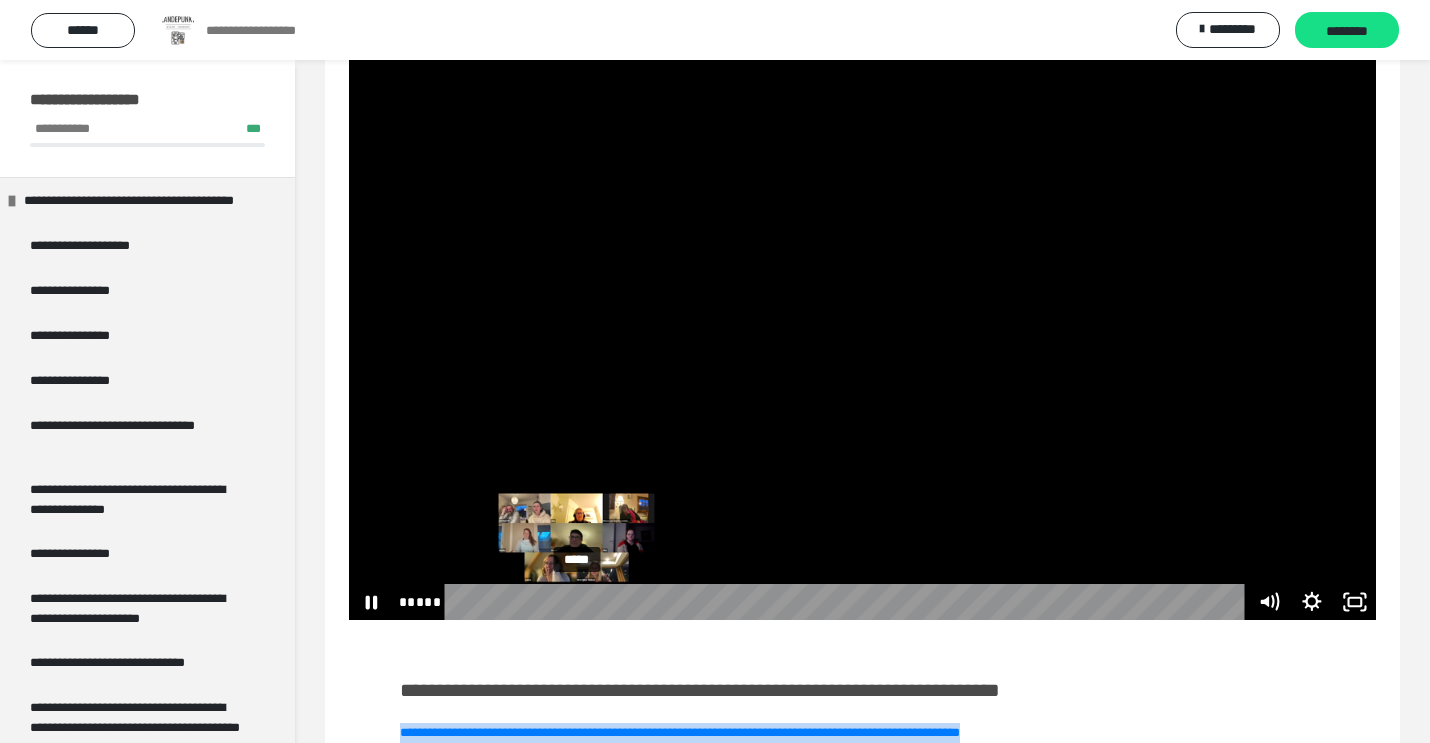 click on "*****" at bounding box center (848, 602) 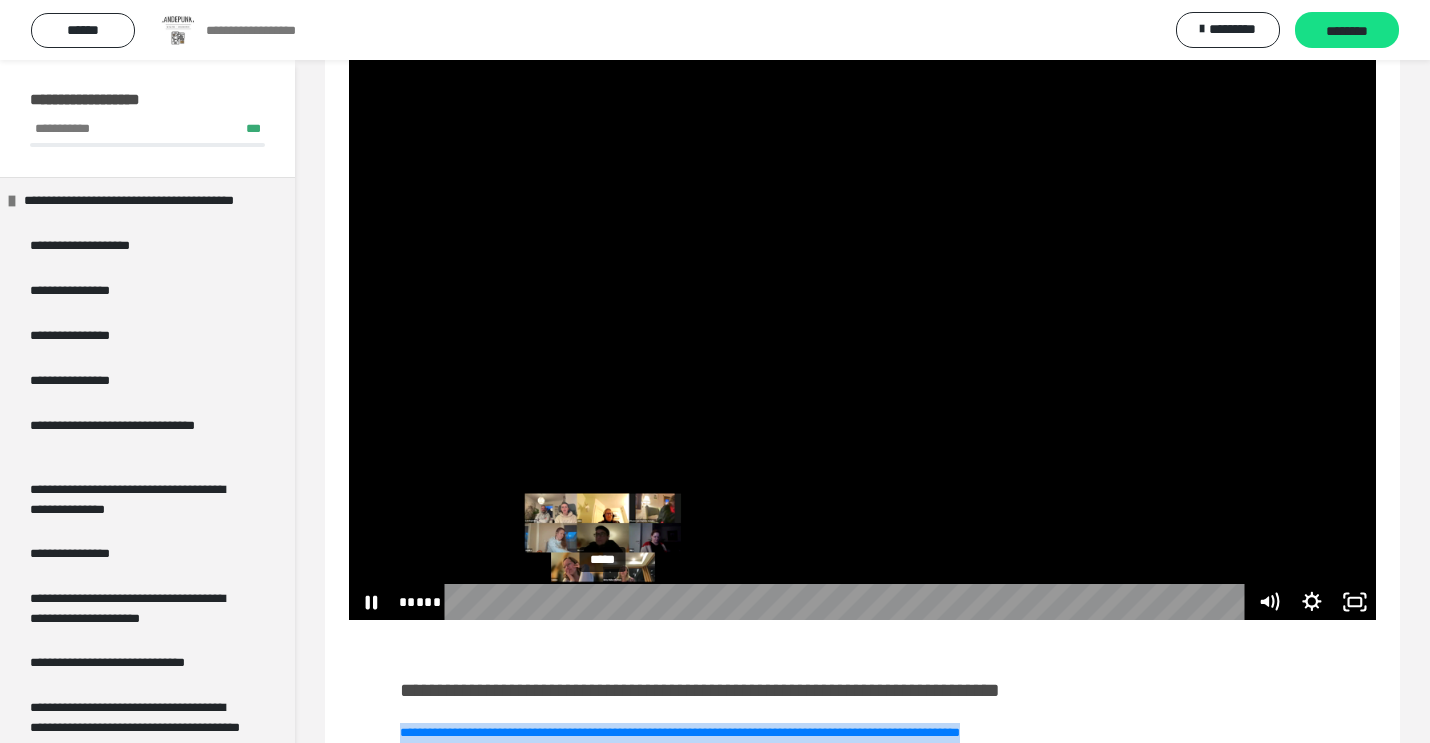 click on "*****" at bounding box center [848, 602] 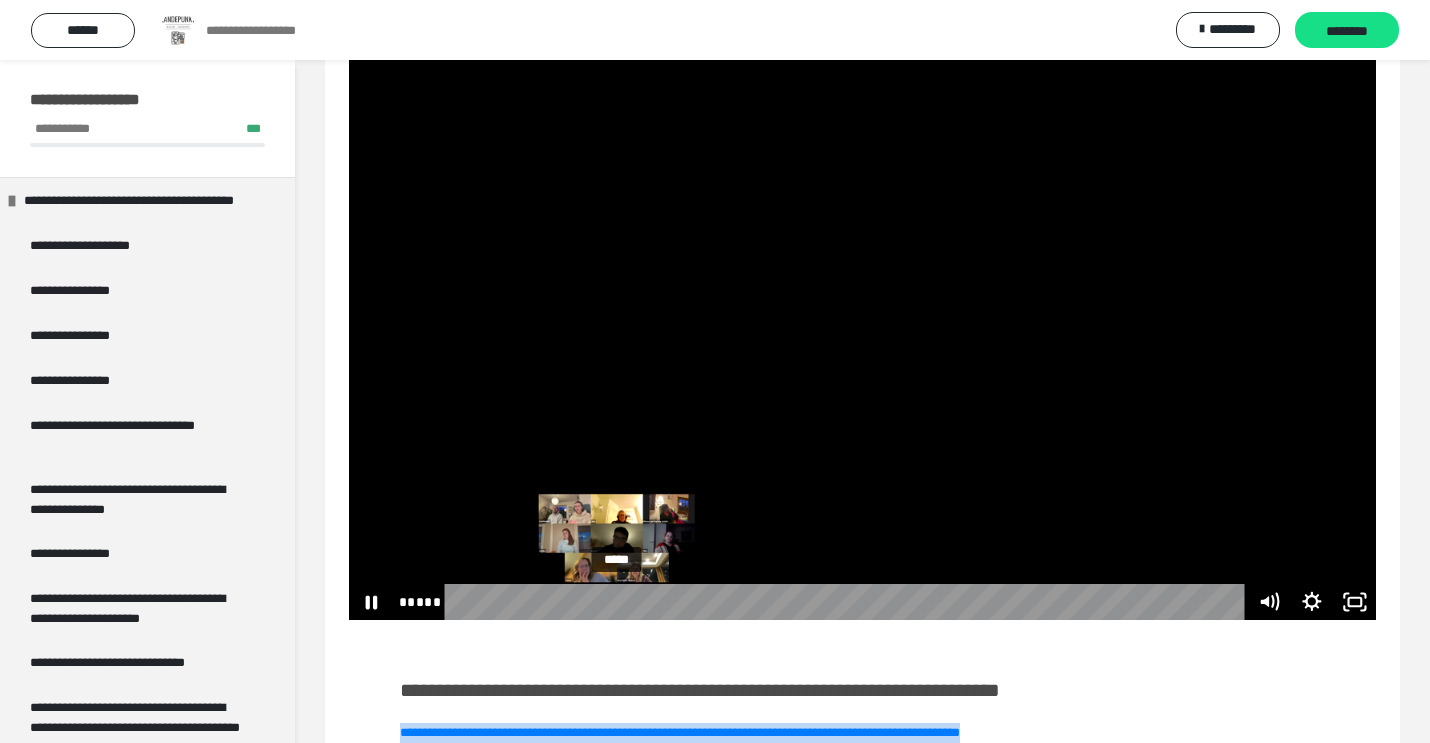 click on "*****" at bounding box center (848, 602) 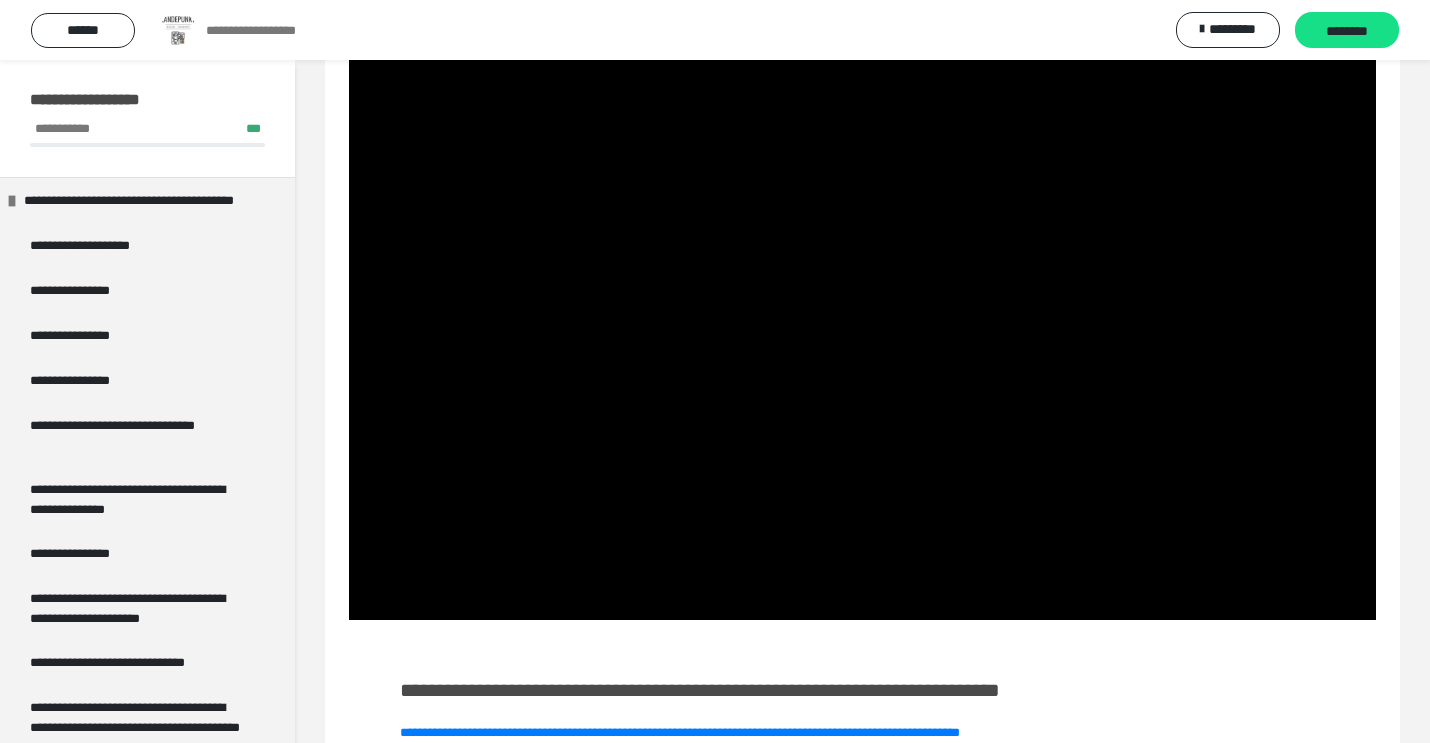 click on "**********" at bounding box center (862, 715) 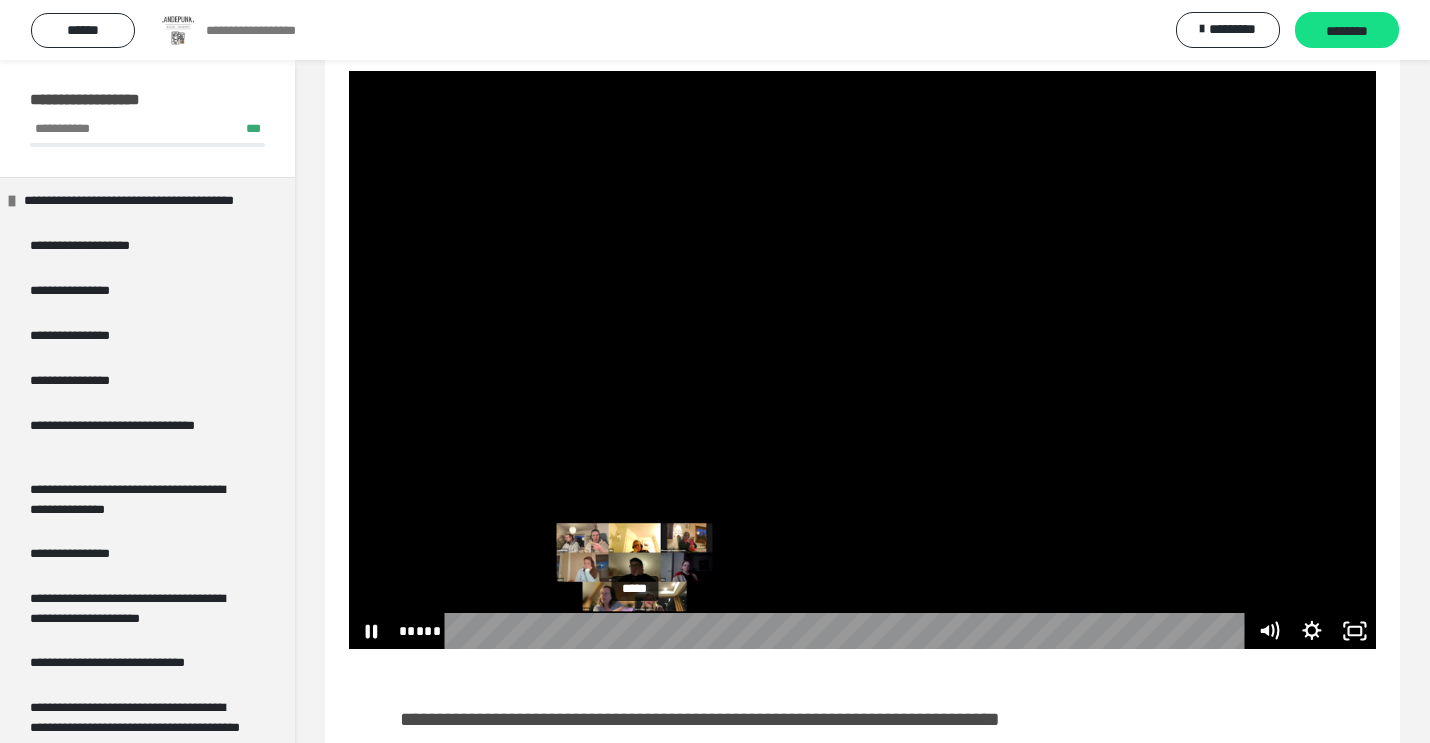 scroll, scrollTop: 204, scrollLeft: 0, axis: vertical 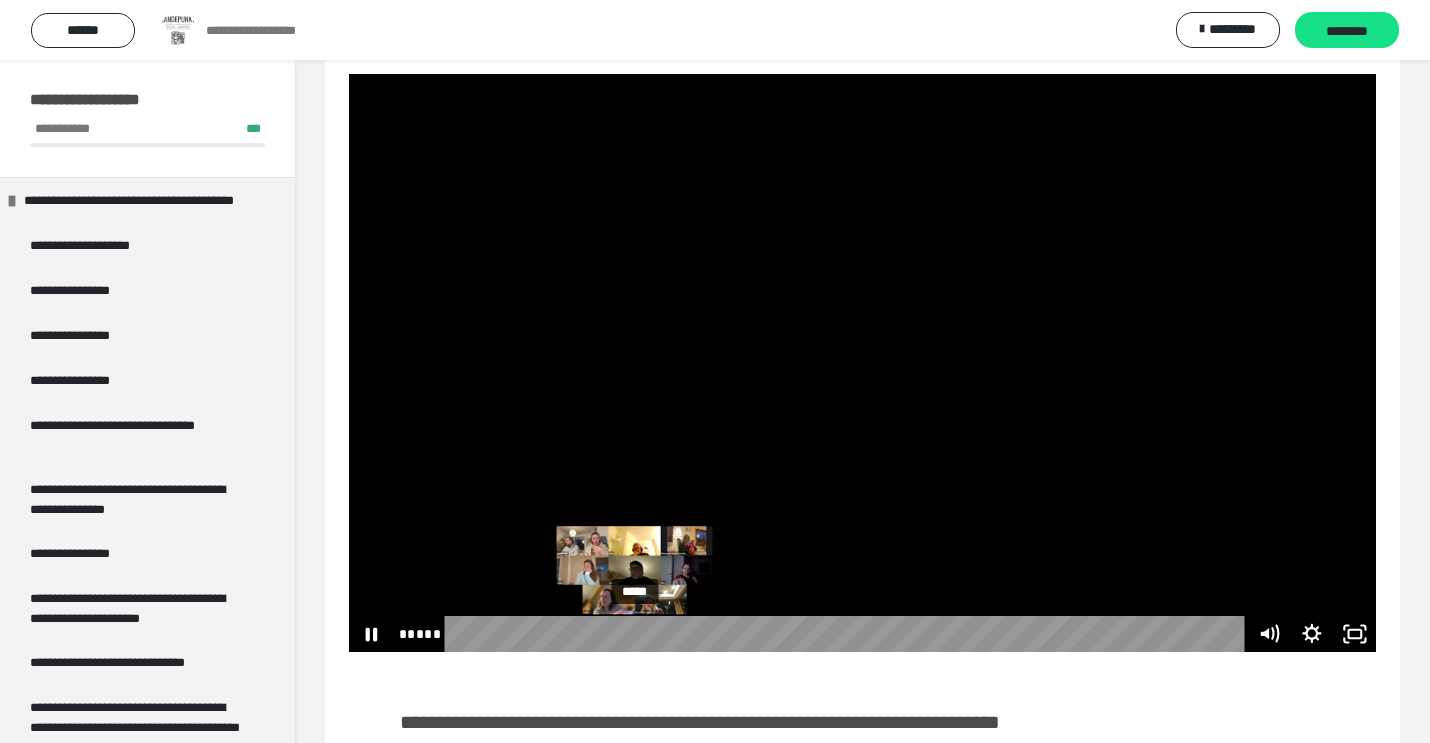 click on "*****" at bounding box center [848, 634] 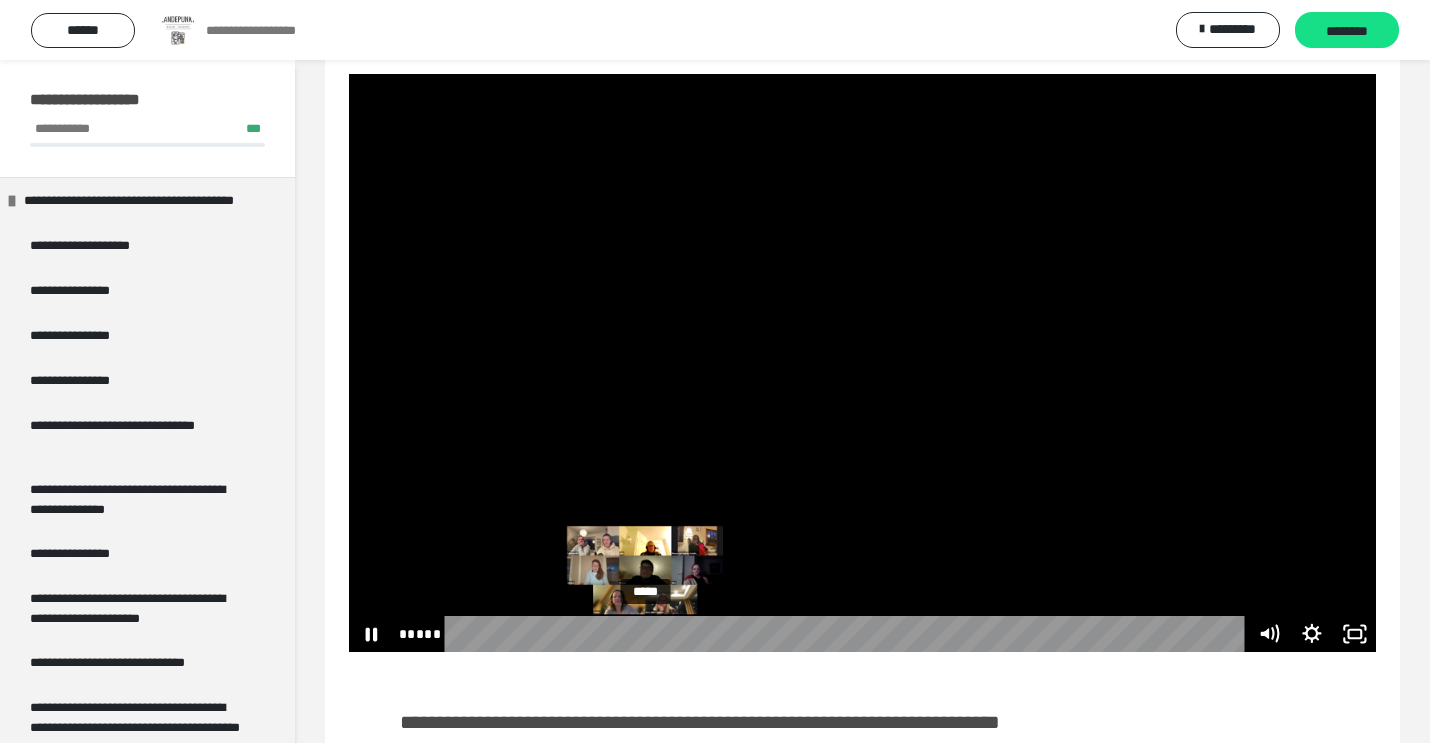 click on "*****" at bounding box center (848, 634) 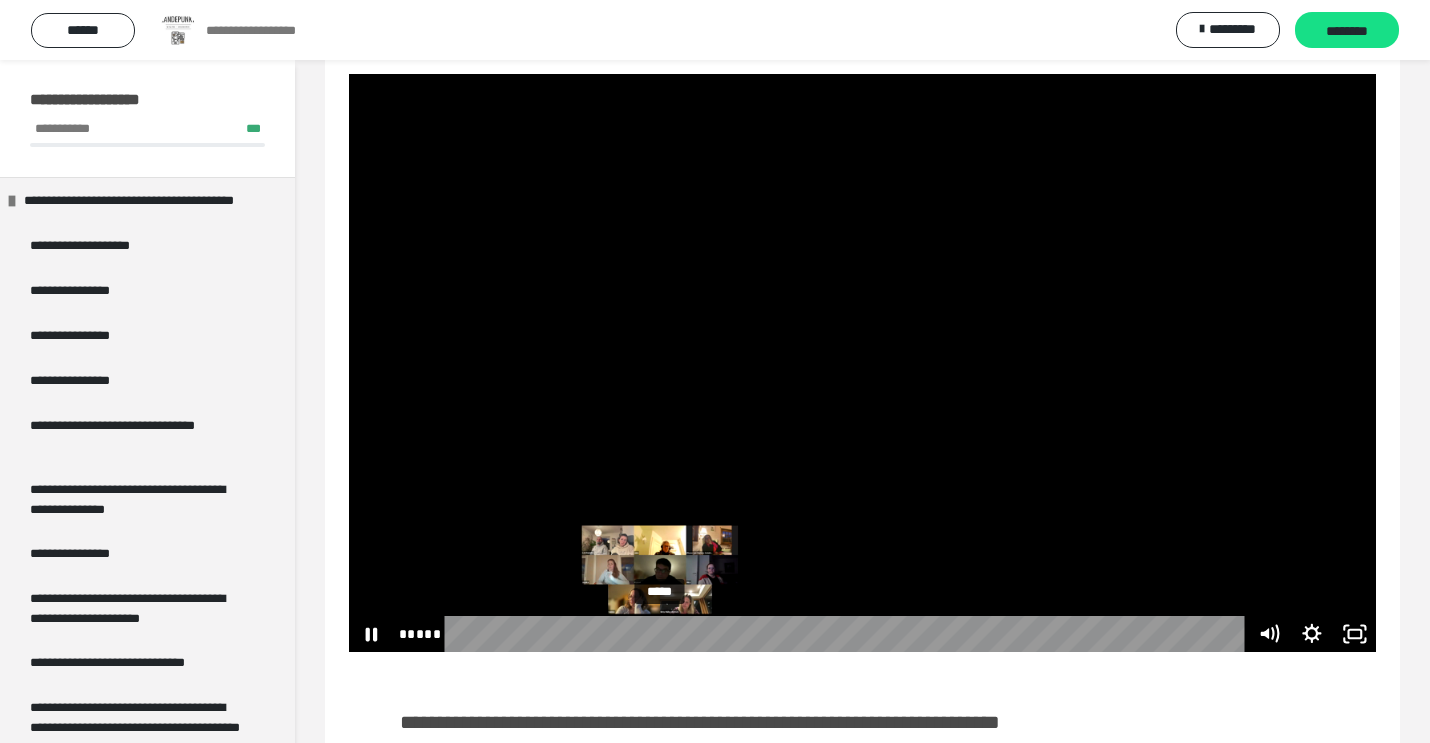 click on "*****" at bounding box center (848, 634) 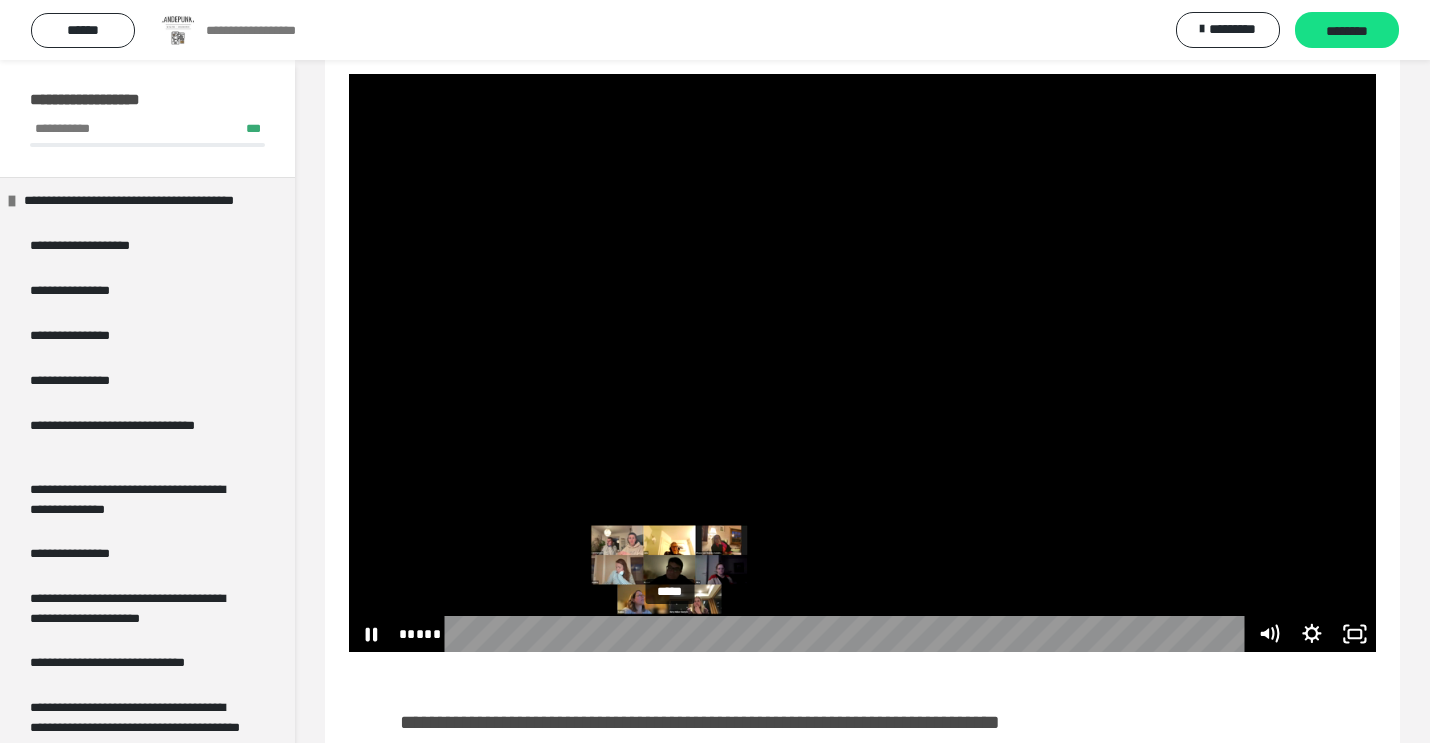 click on "*****" at bounding box center [848, 634] 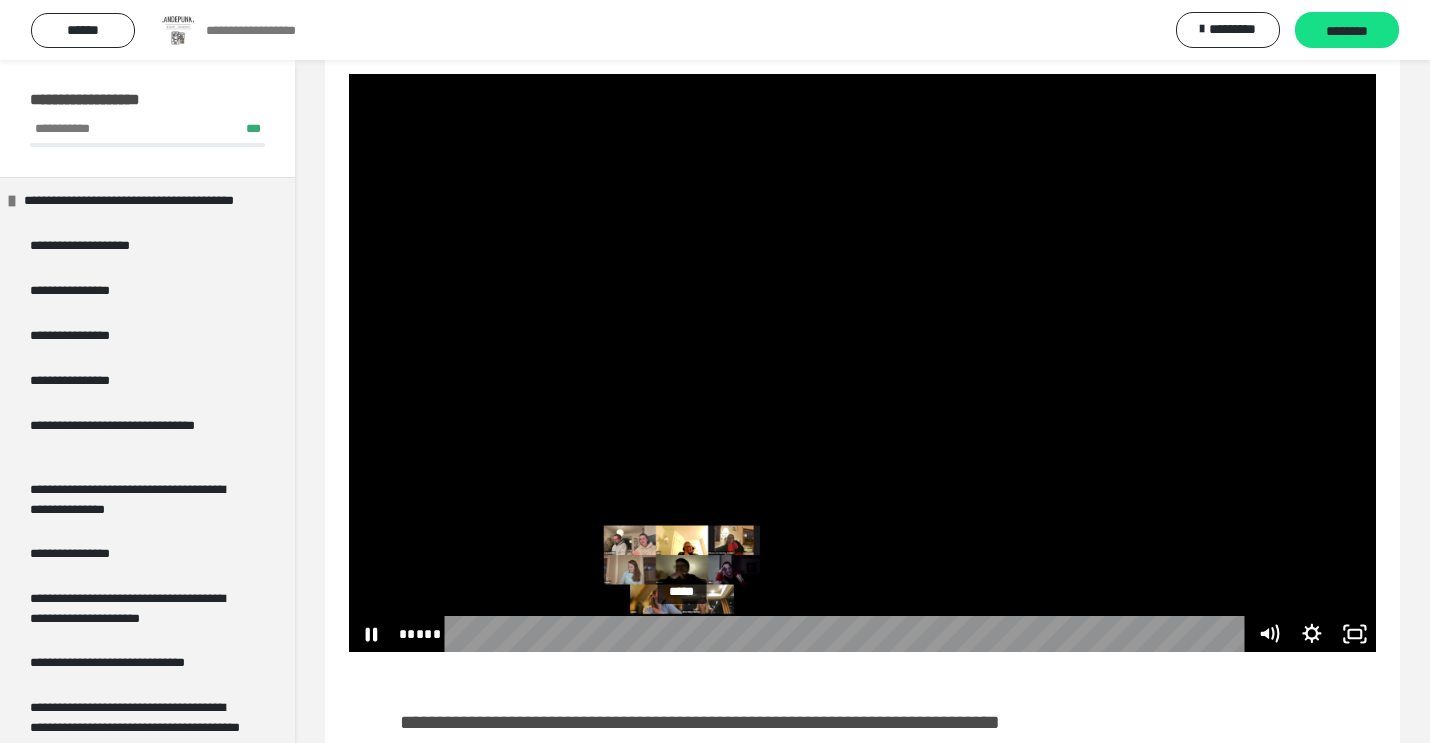 click on "*****" at bounding box center [848, 634] 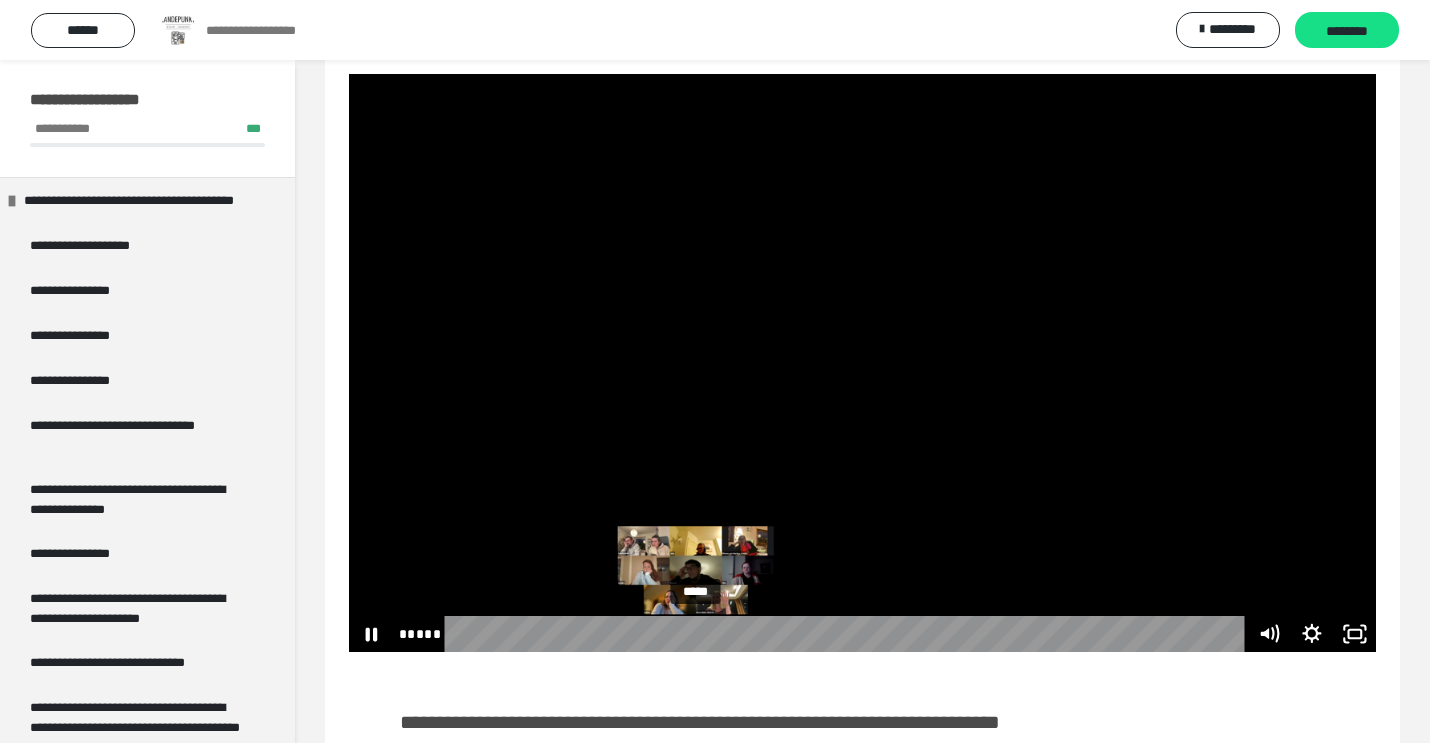 click on "*****" at bounding box center [848, 634] 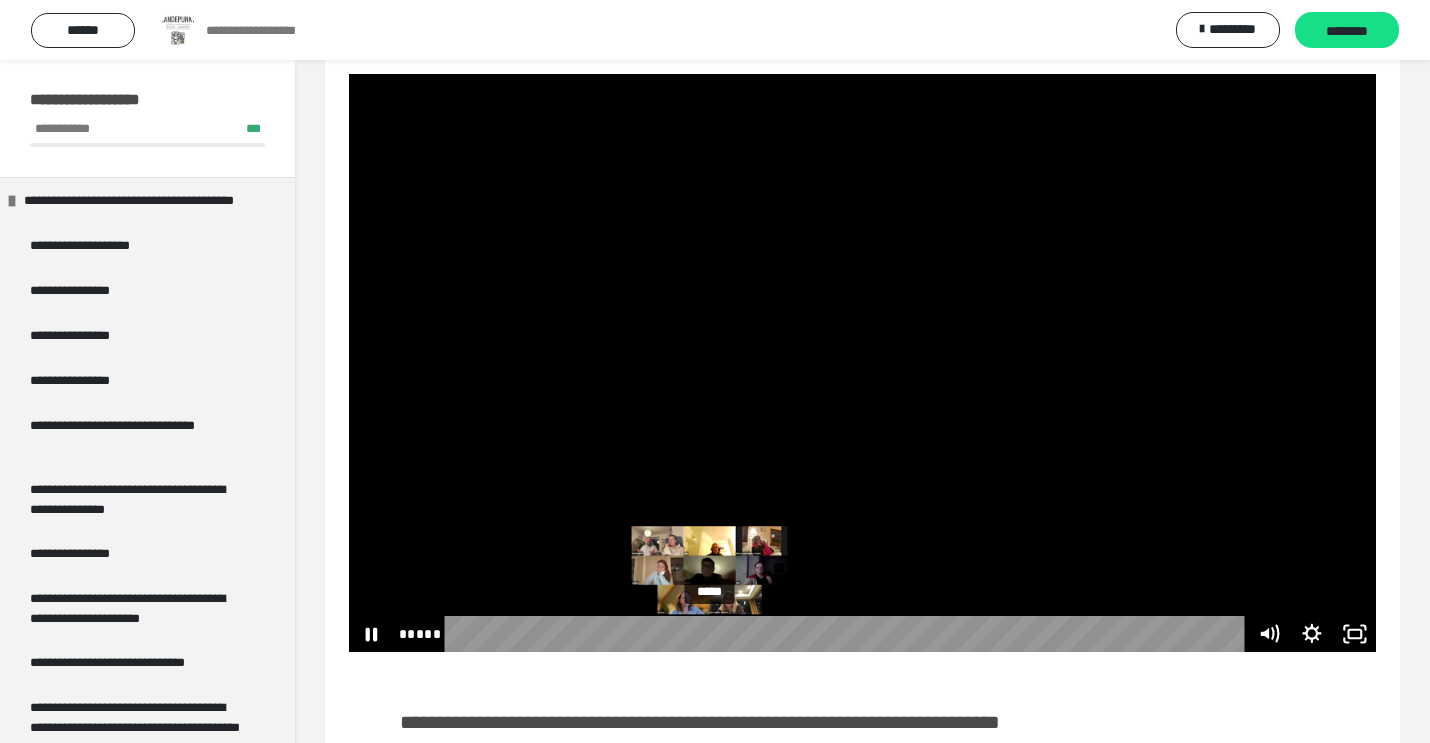 click on "*****" at bounding box center (848, 634) 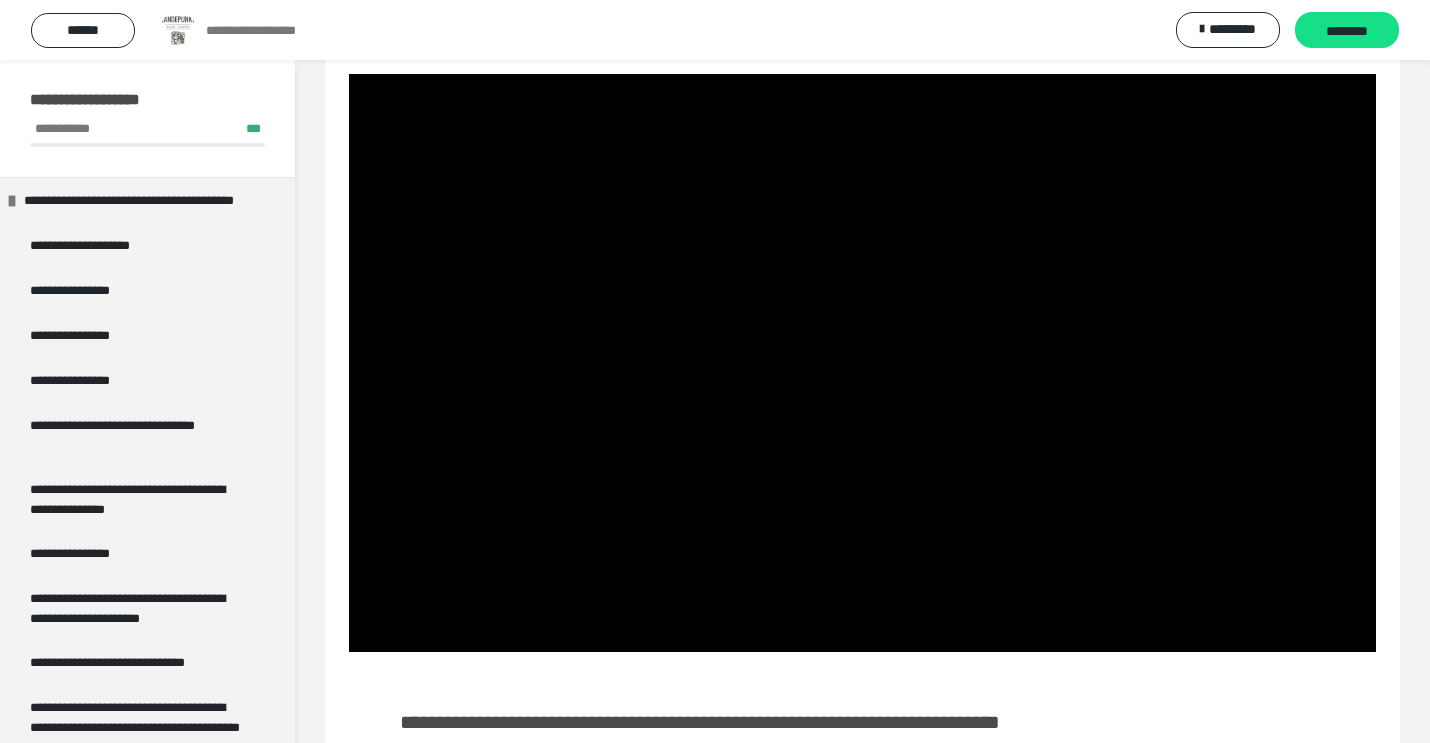 click on "**********" at bounding box center (862, 747) 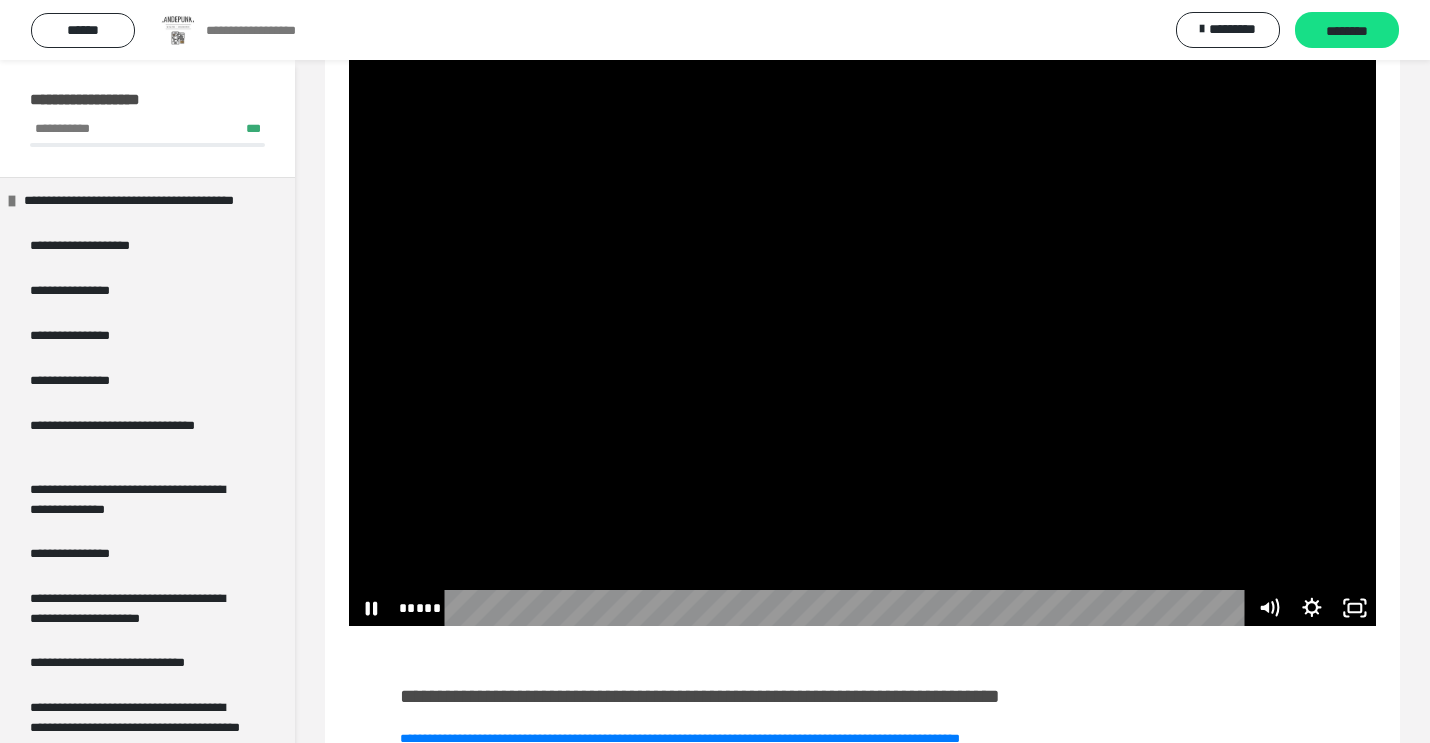 scroll, scrollTop: 272, scrollLeft: 0, axis: vertical 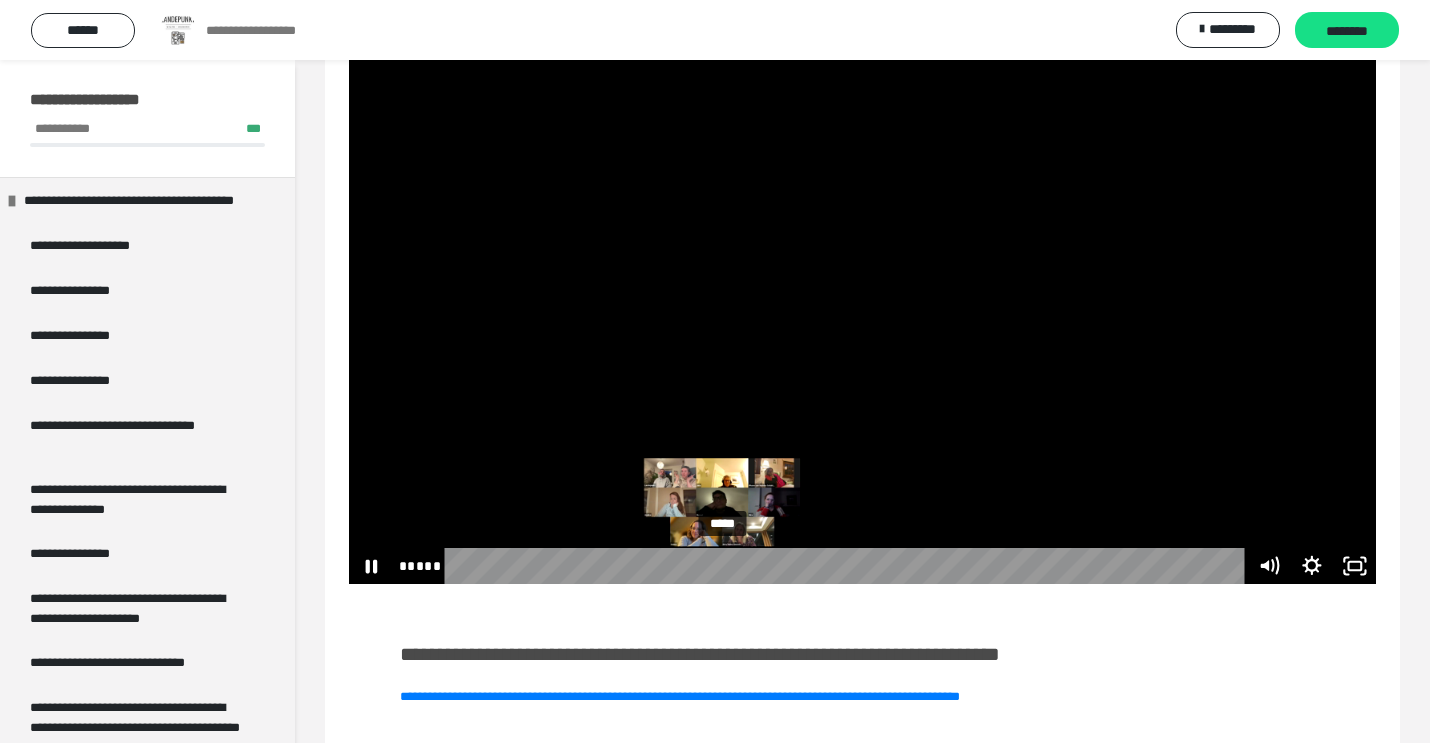 click on "*****" at bounding box center [848, 566] 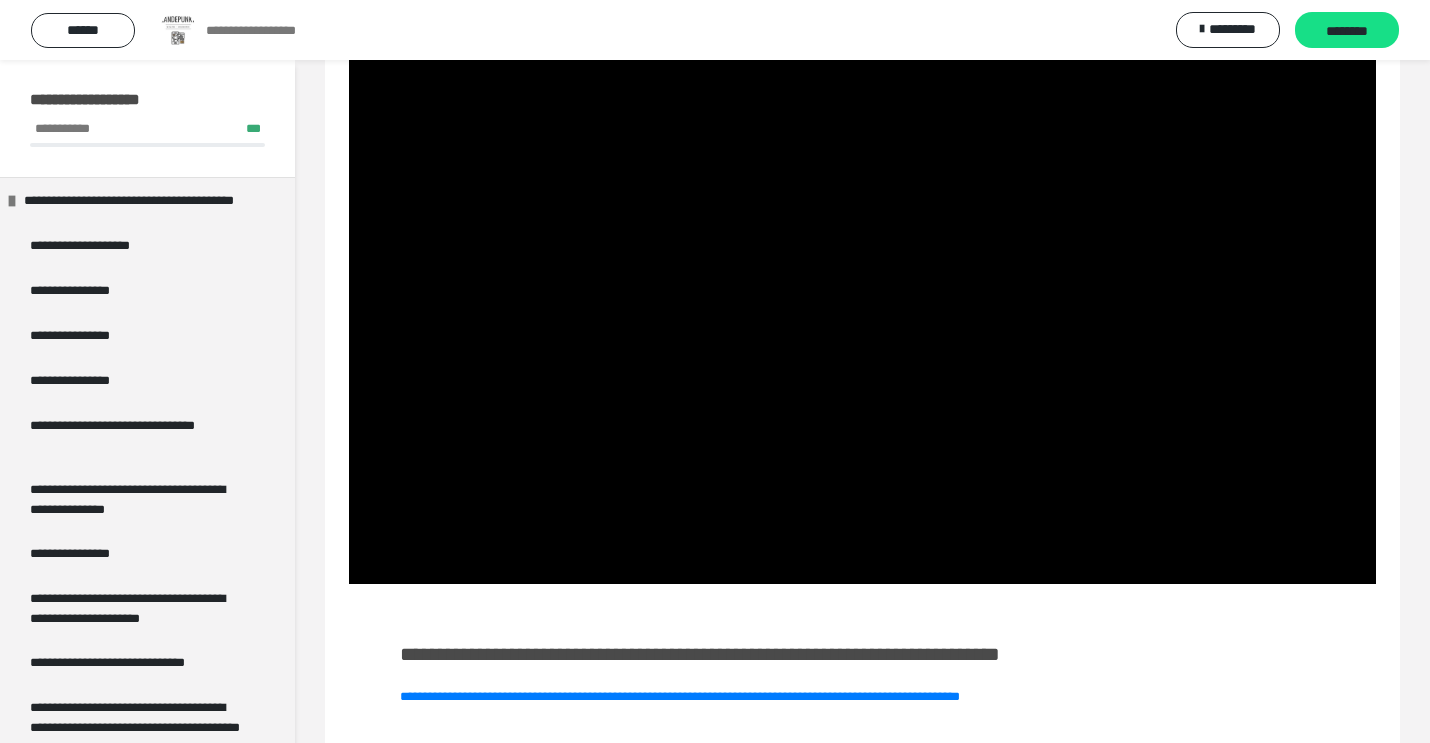 click on "**********" at bounding box center [862, 679] 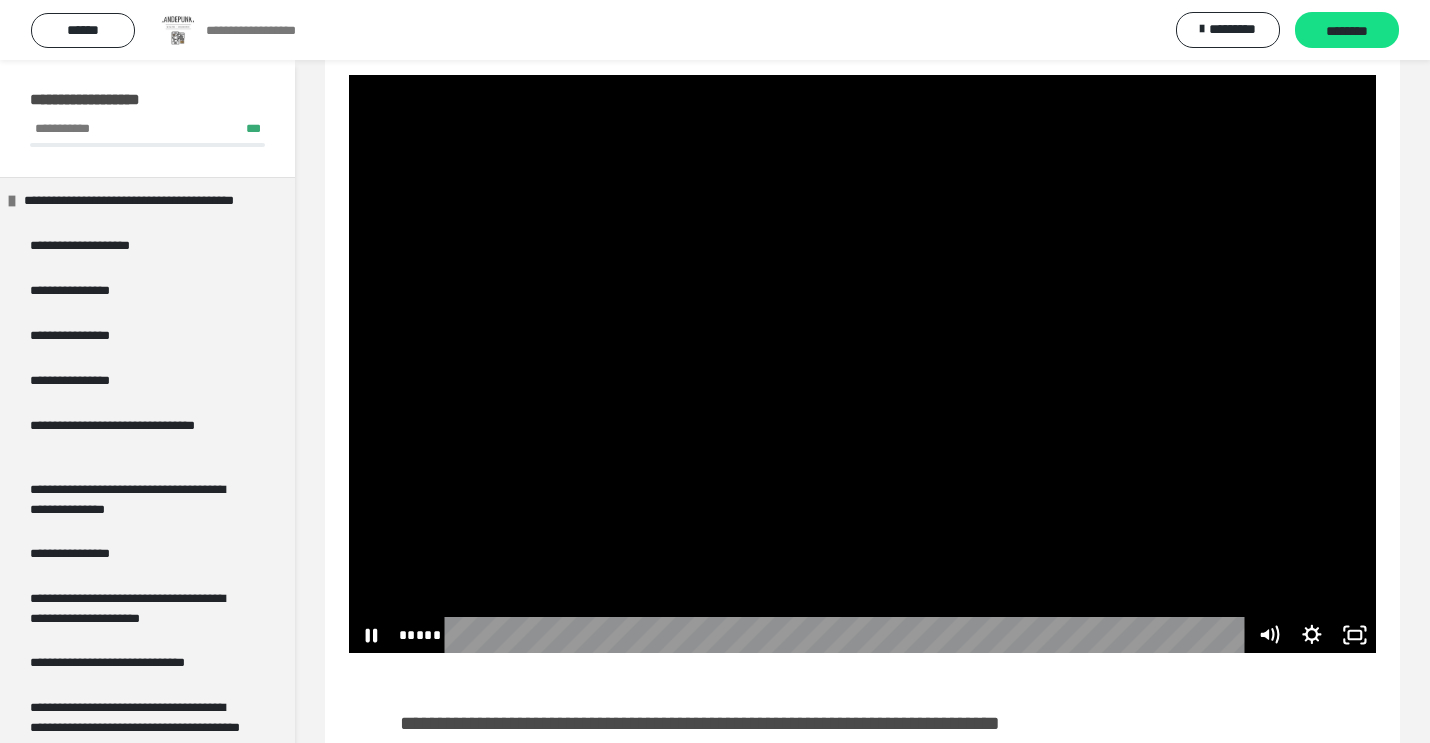 scroll, scrollTop: 207, scrollLeft: 0, axis: vertical 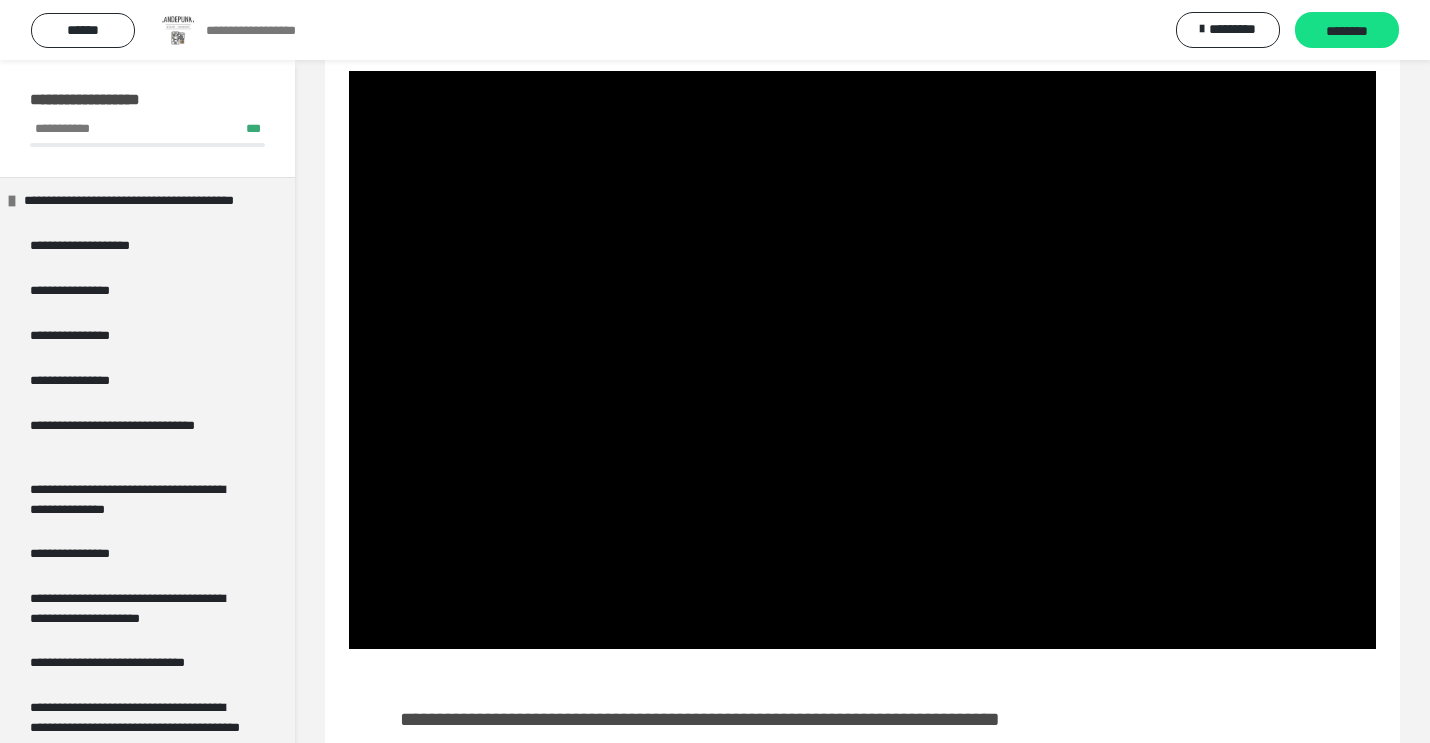 click on "**********" at bounding box center (862, 373) 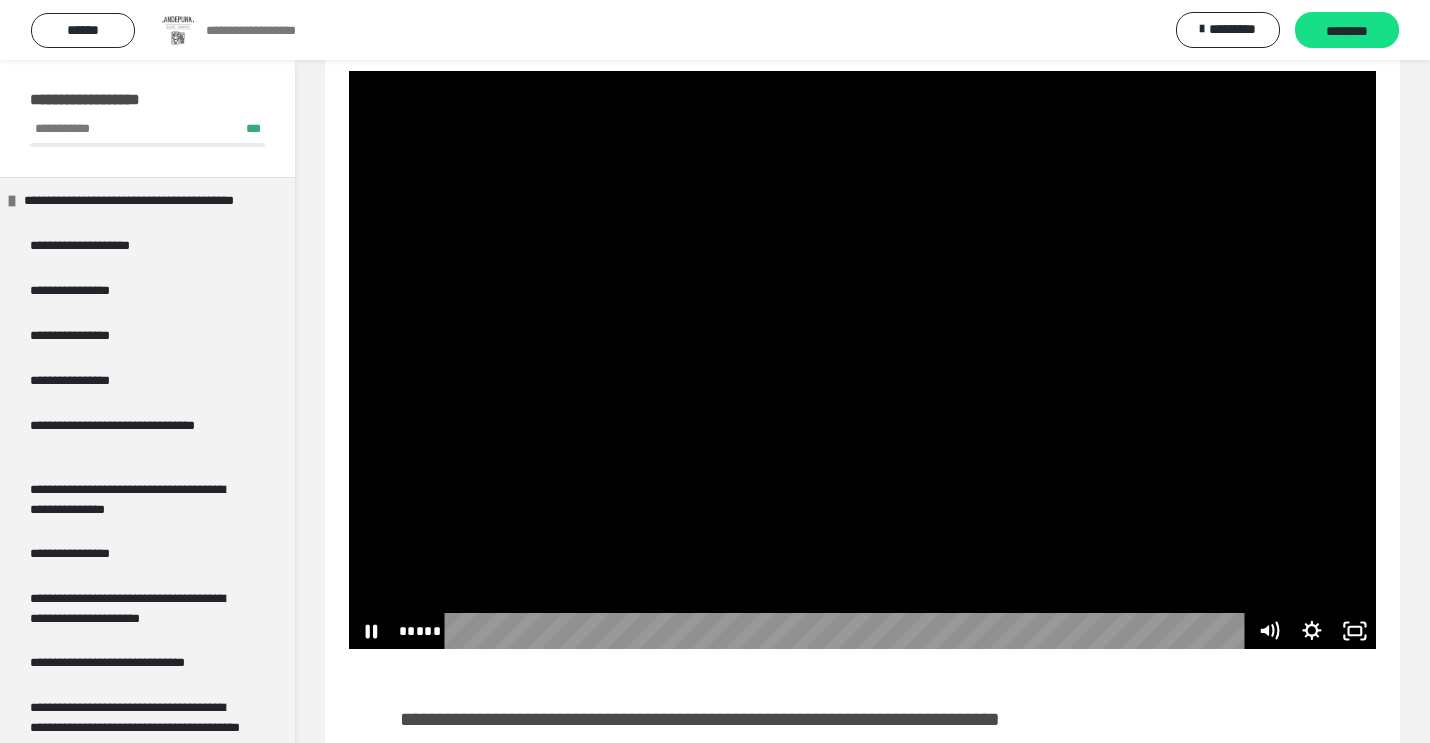 click 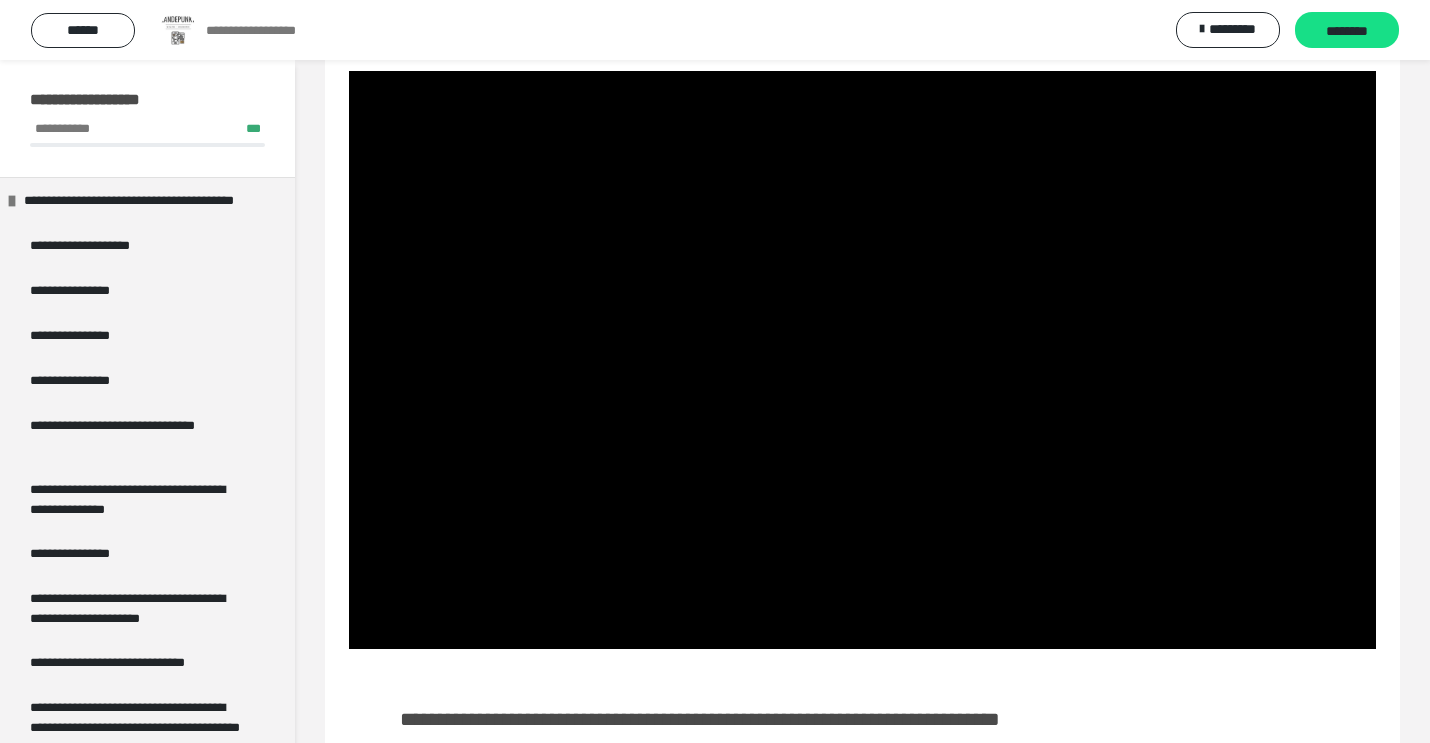 click on "**********" at bounding box center [715, 30] 